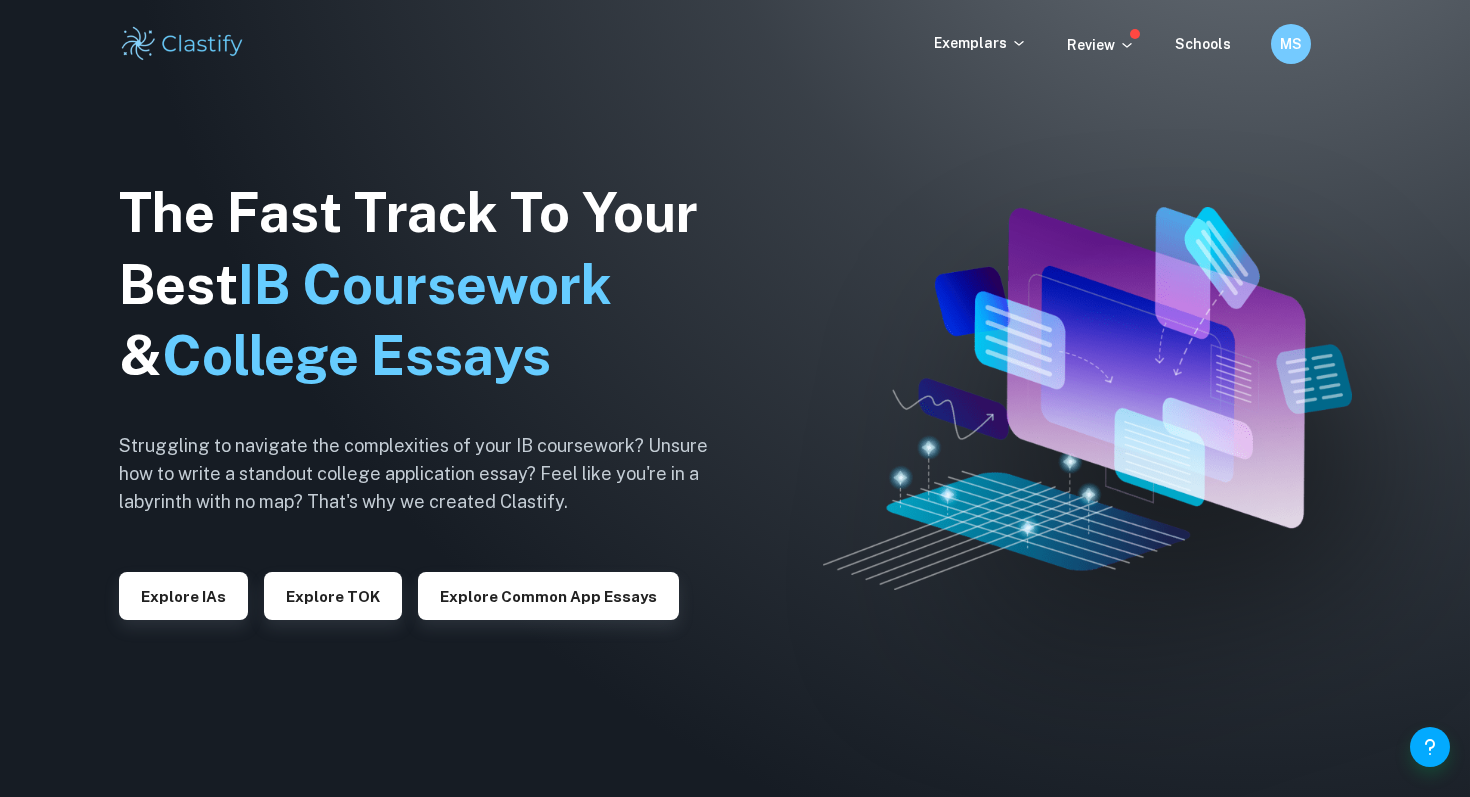 scroll, scrollTop: 0, scrollLeft: 0, axis: both 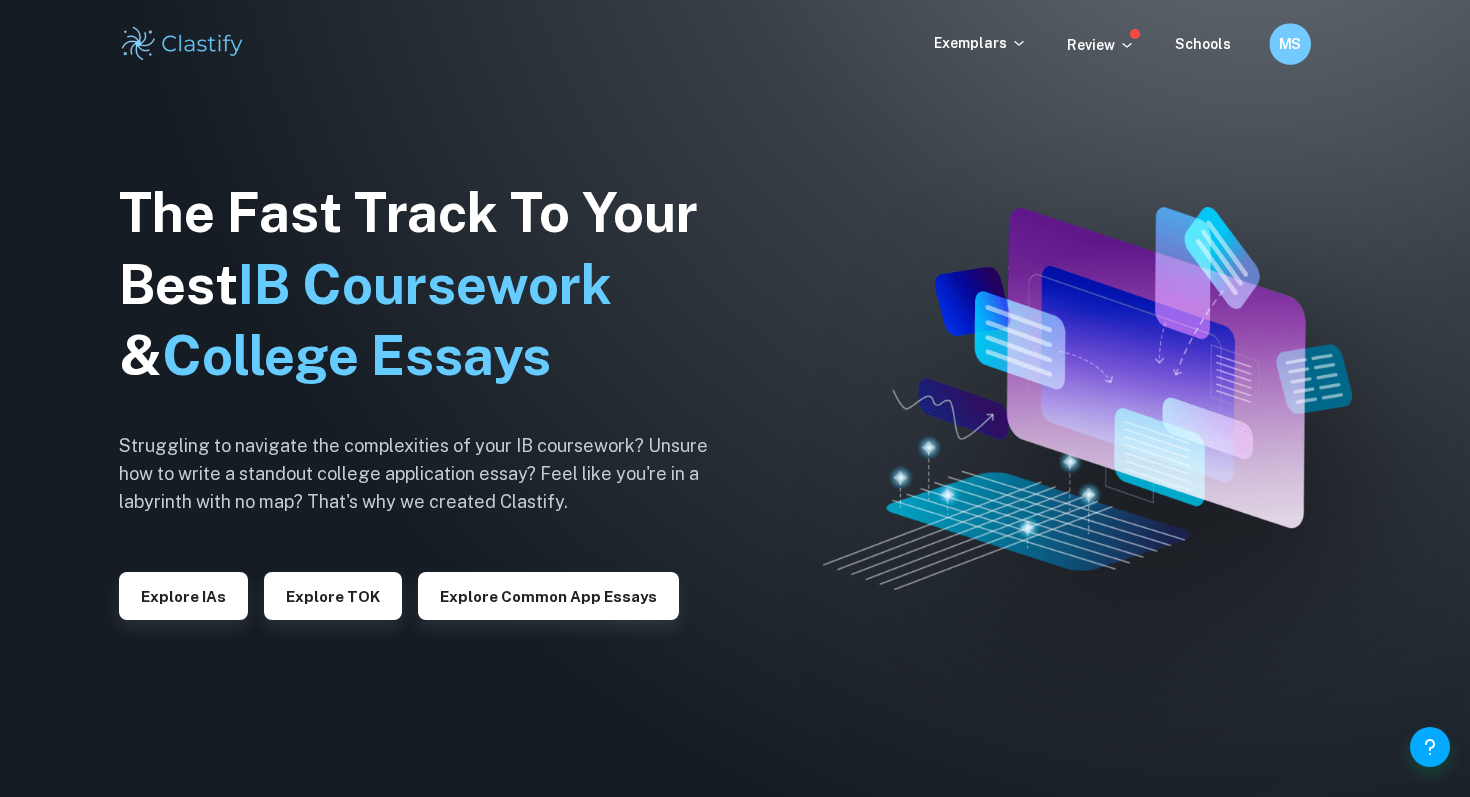 click on "MS" at bounding box center (1290, 44) 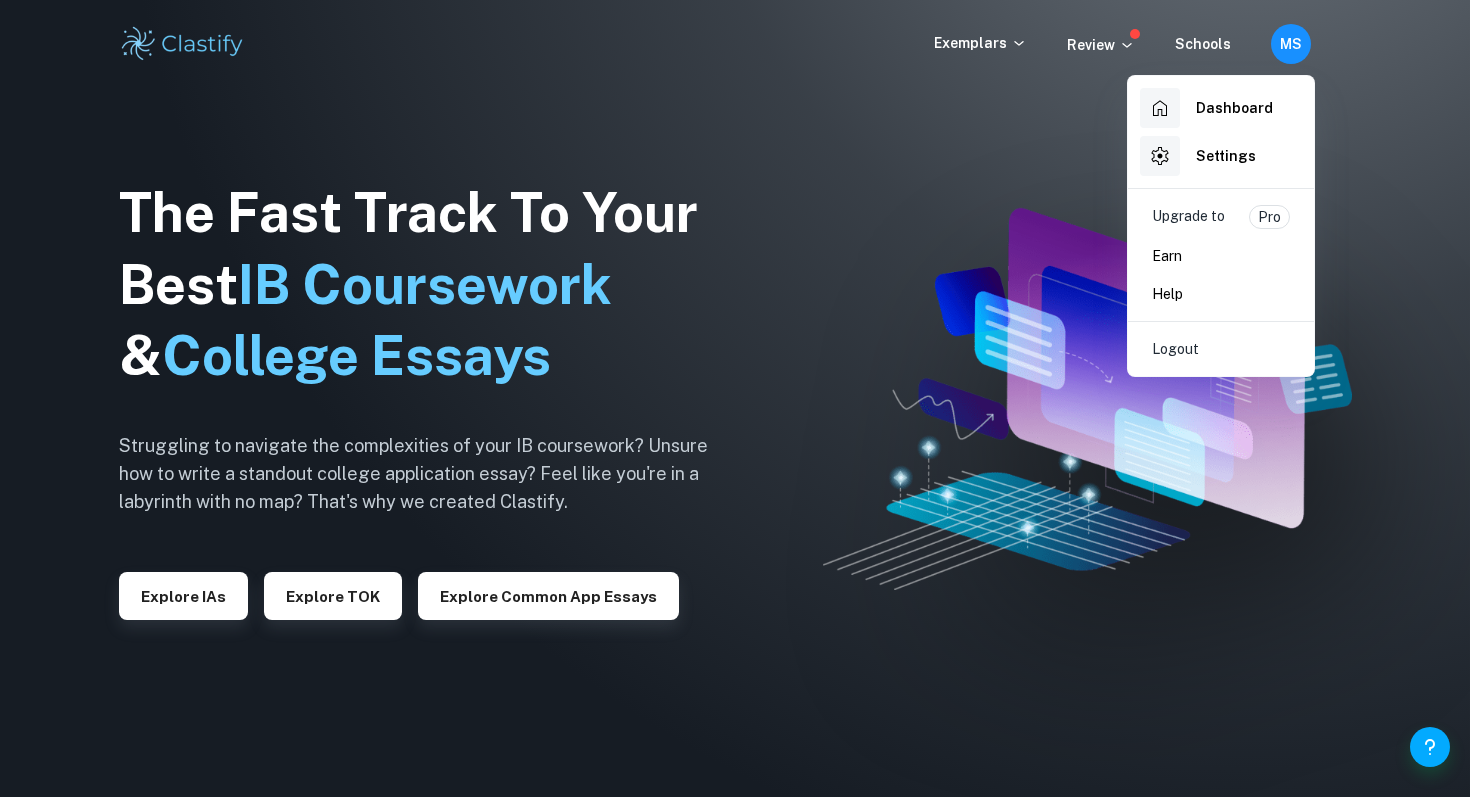 click at bounding box center (735, 398) 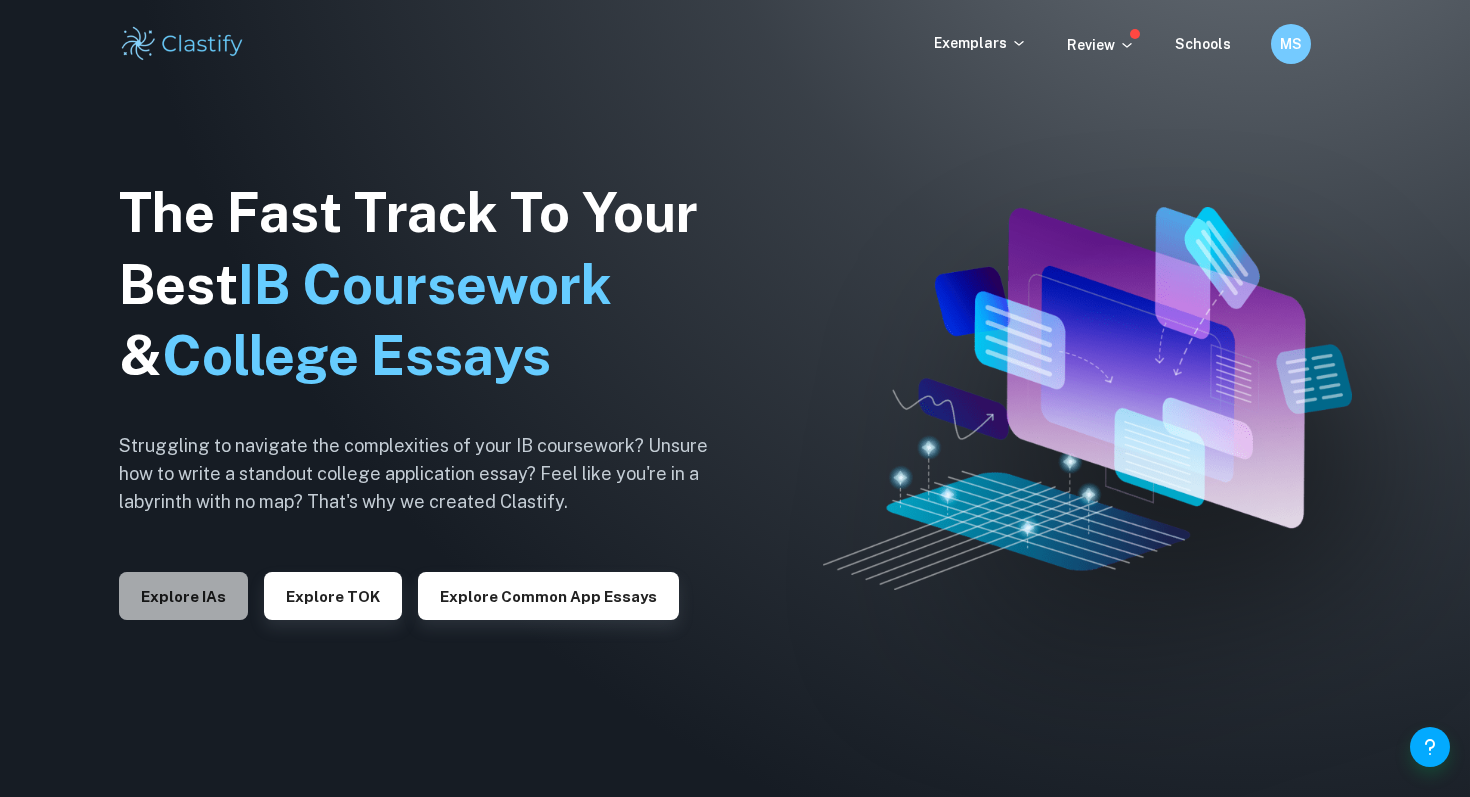 click on "Explore IAs" at bounding box center [183, 596] 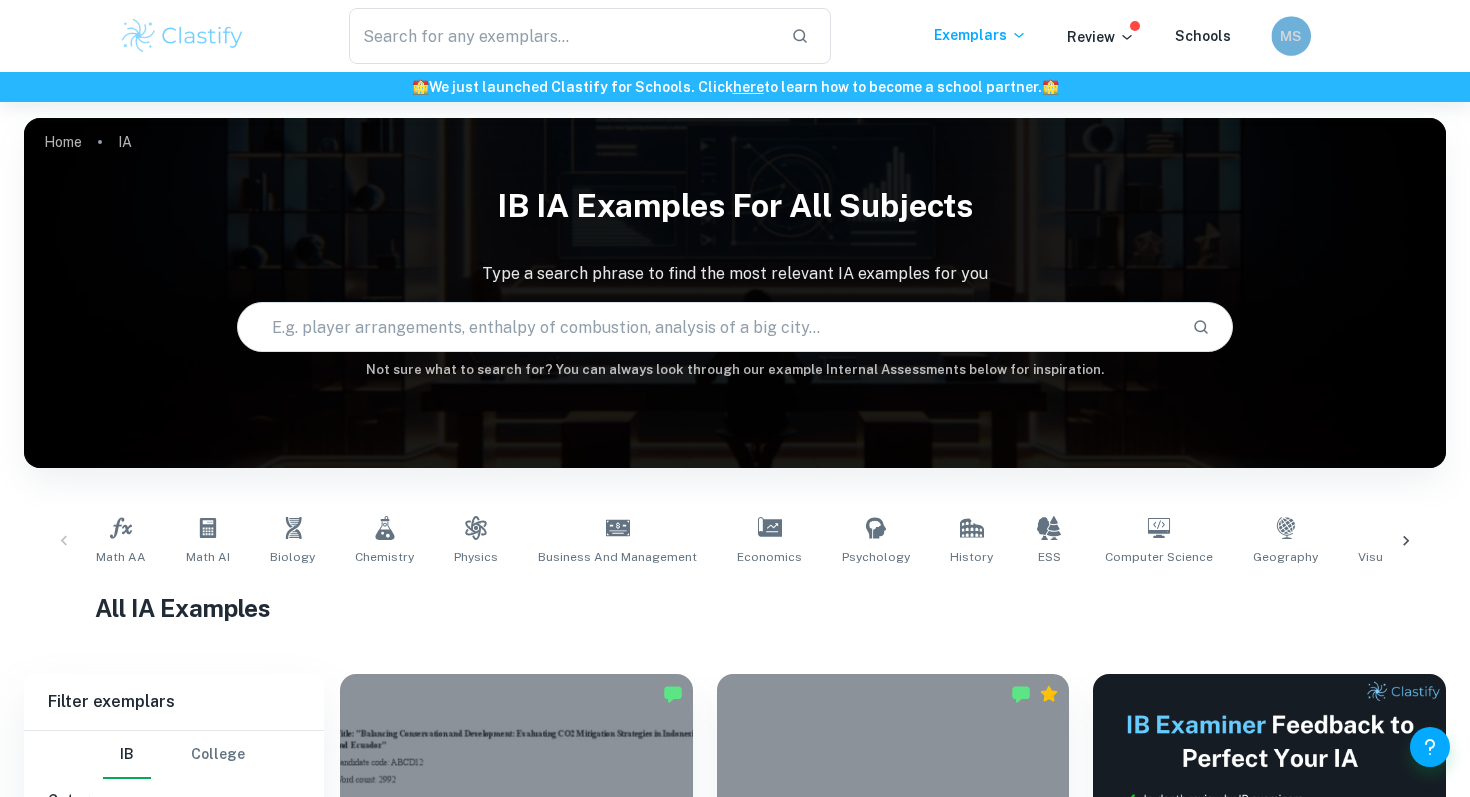 click on "MS" at bounding box center (1291, 36) 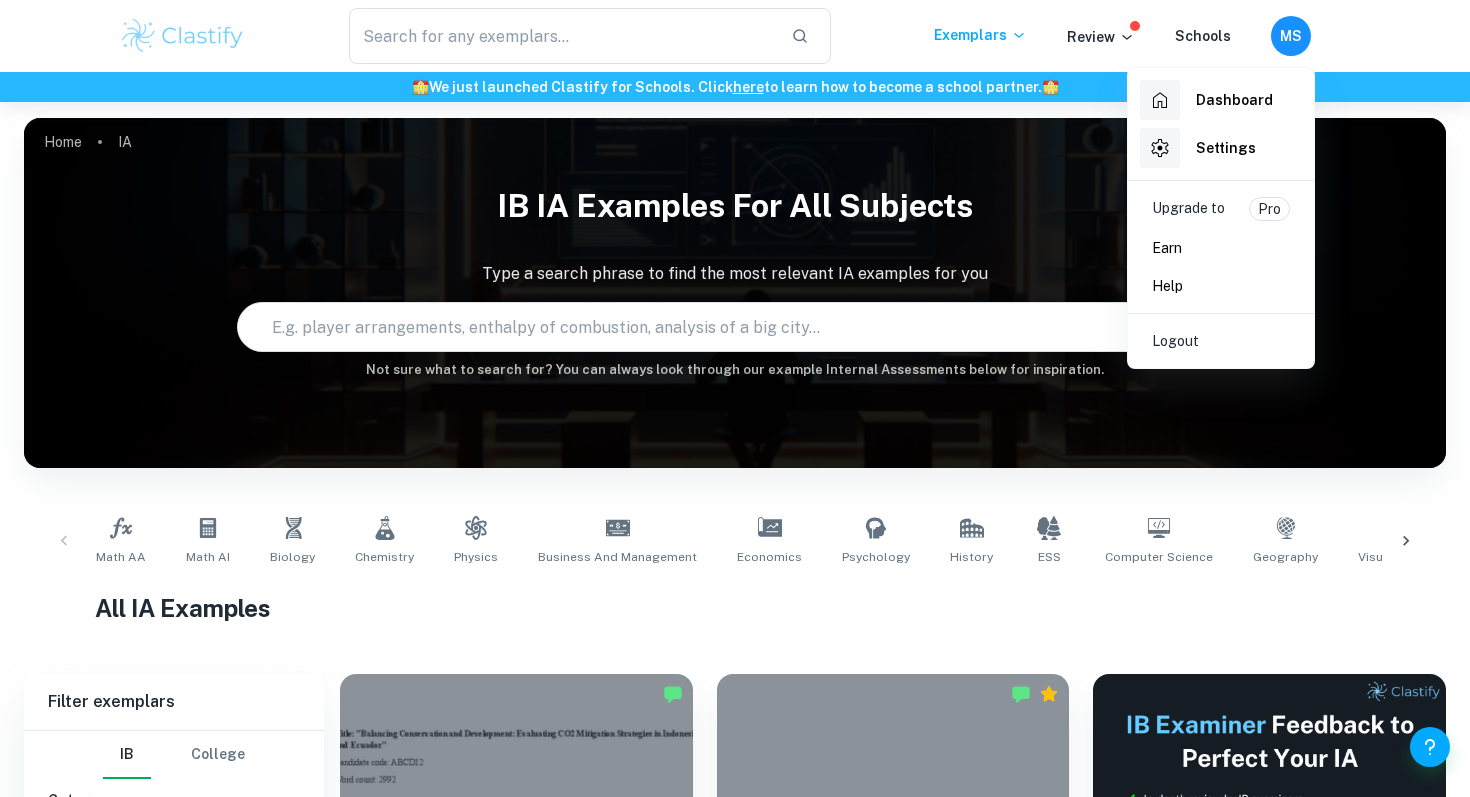 click on "Settings" at bounding box center [1226, 148] 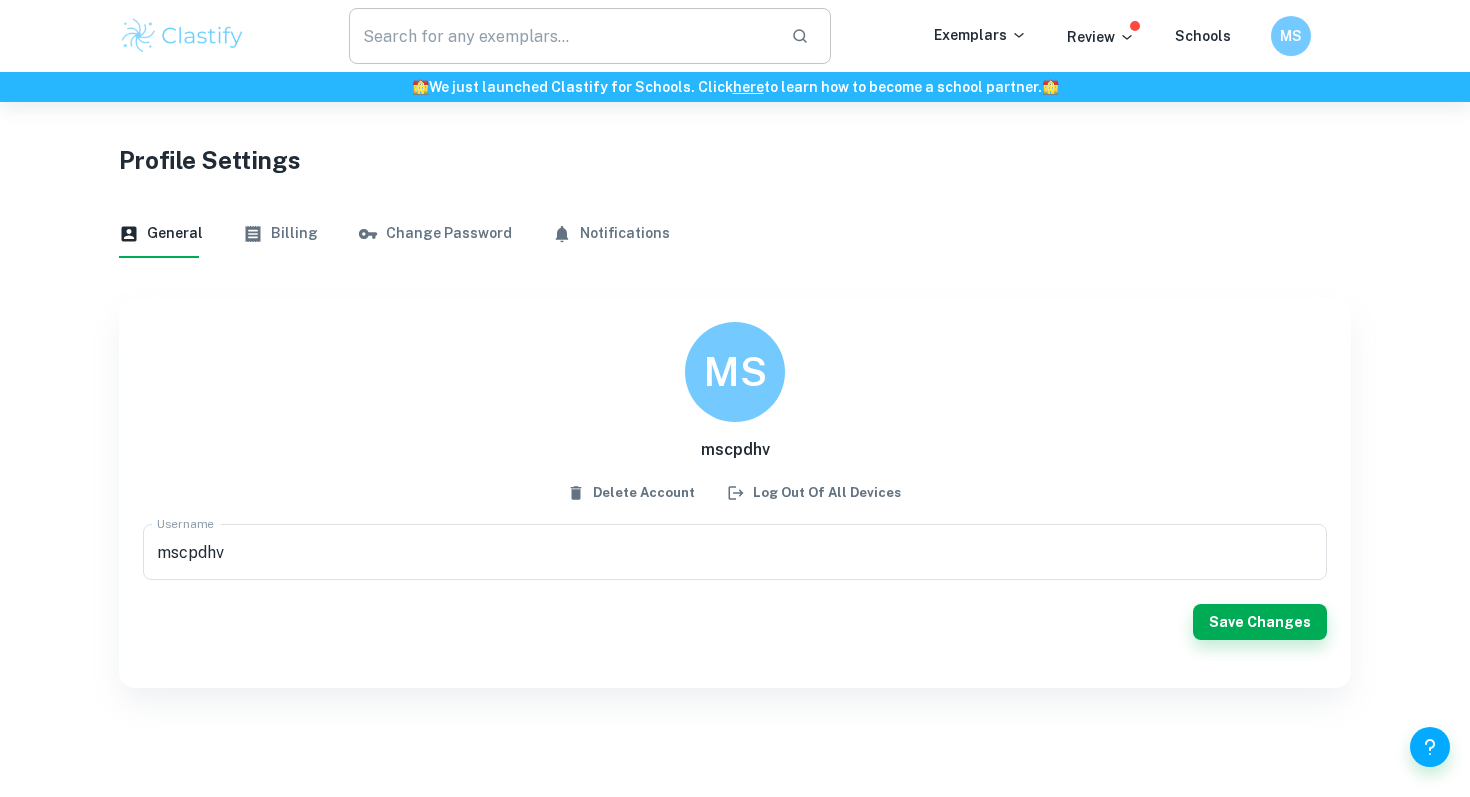 click at bounding box center (562, 36) 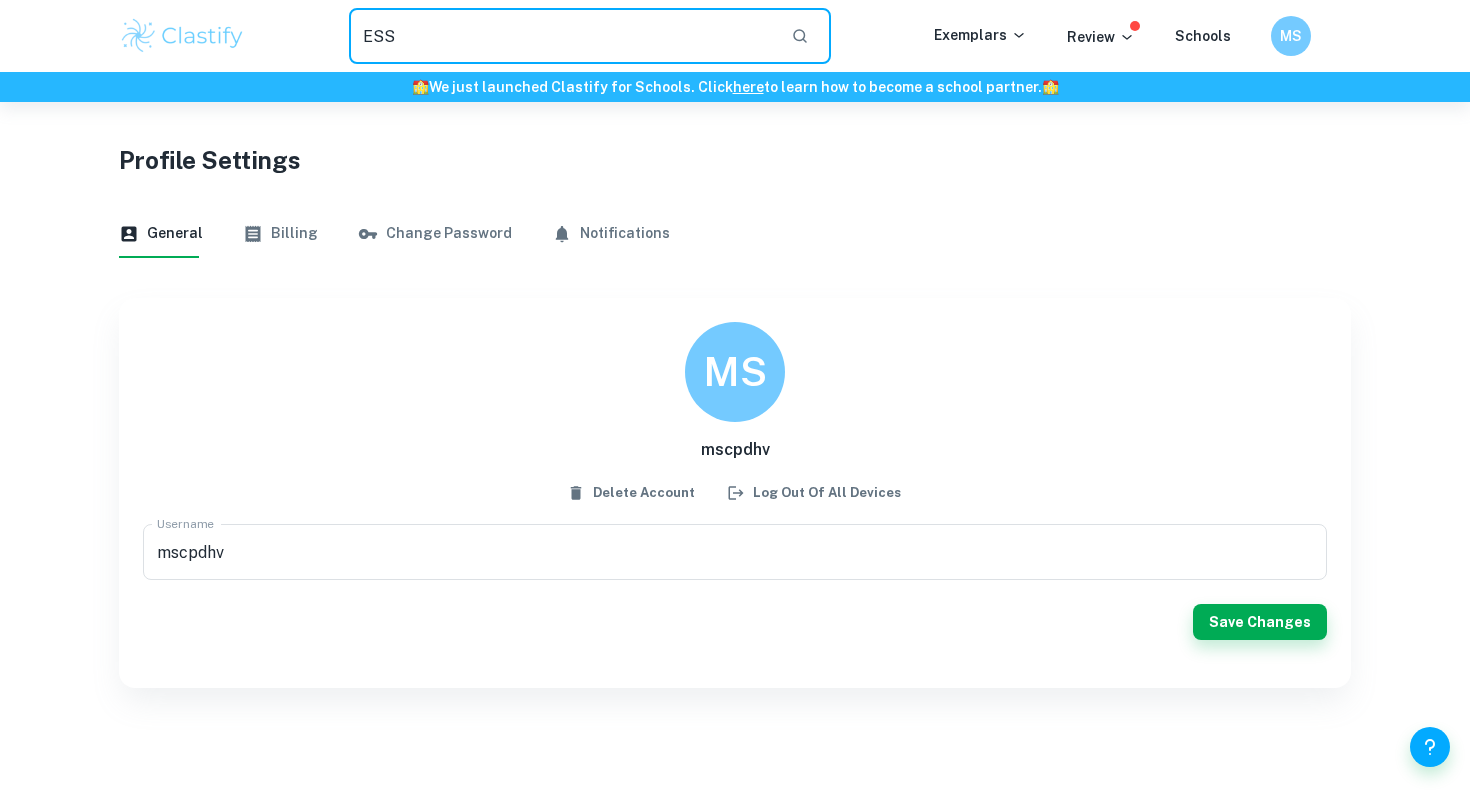 type on "ESS" 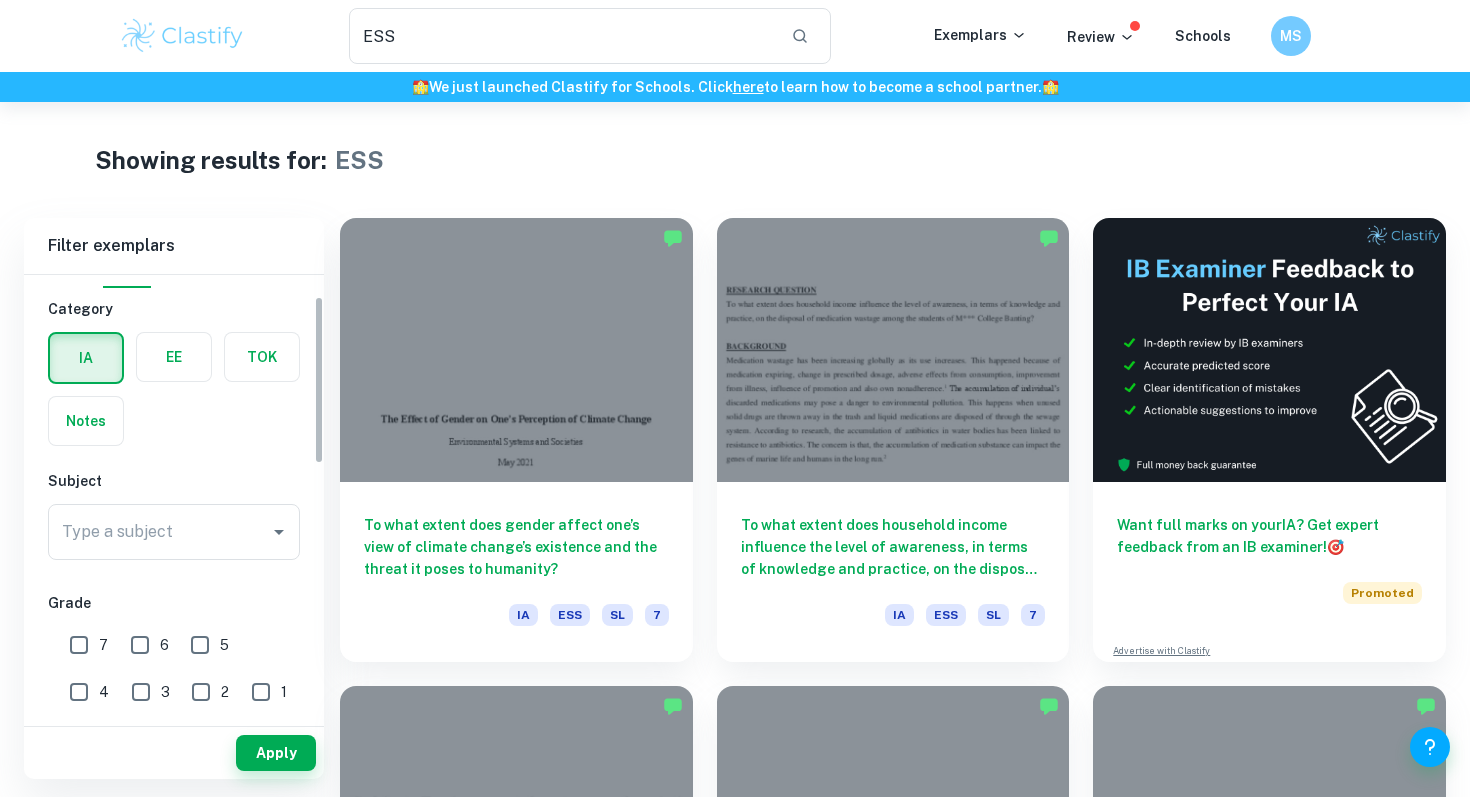 scroll, scrollTop: 32, scrollLeft: 0, axis: vertical 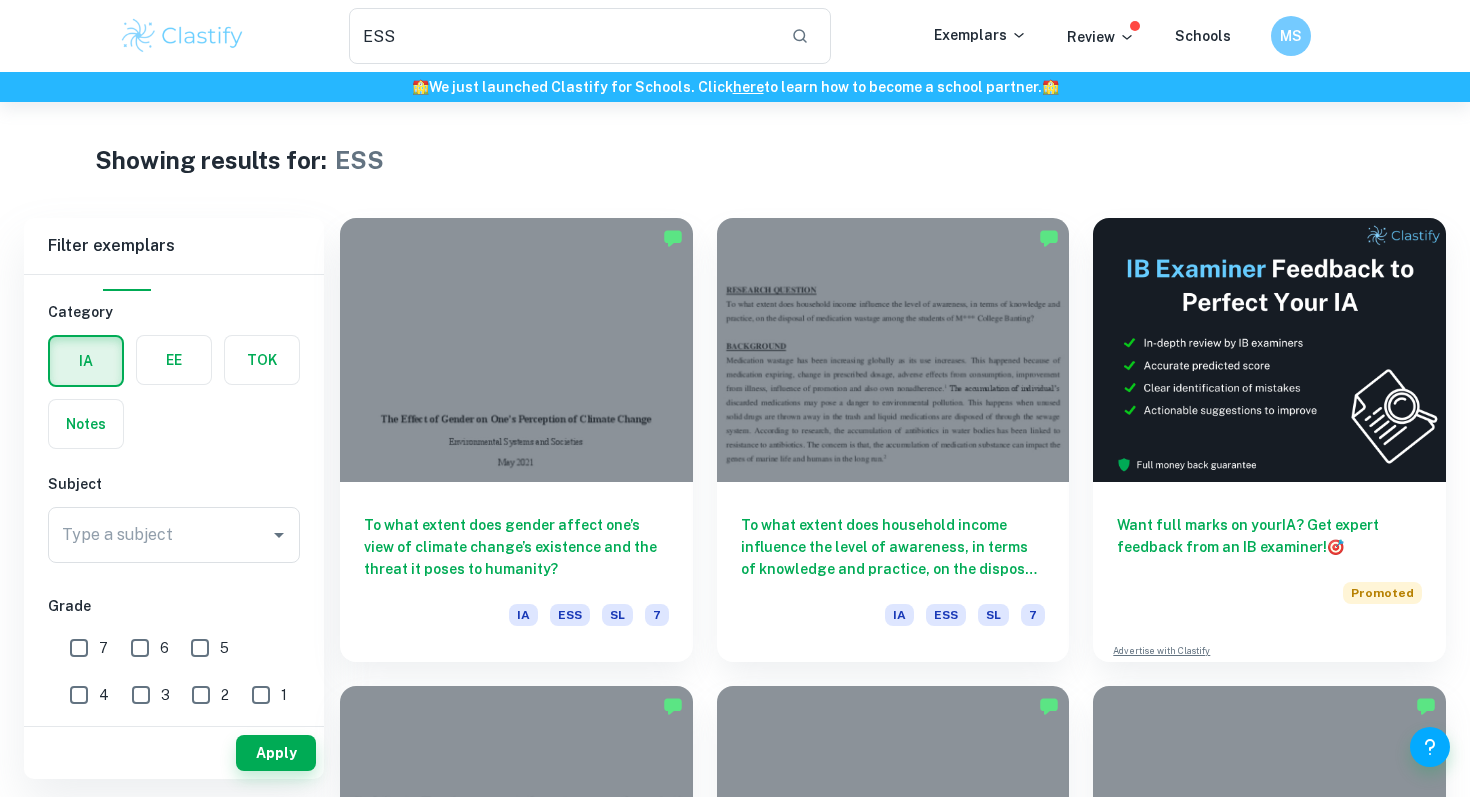 click at bounding box center (182, 36) 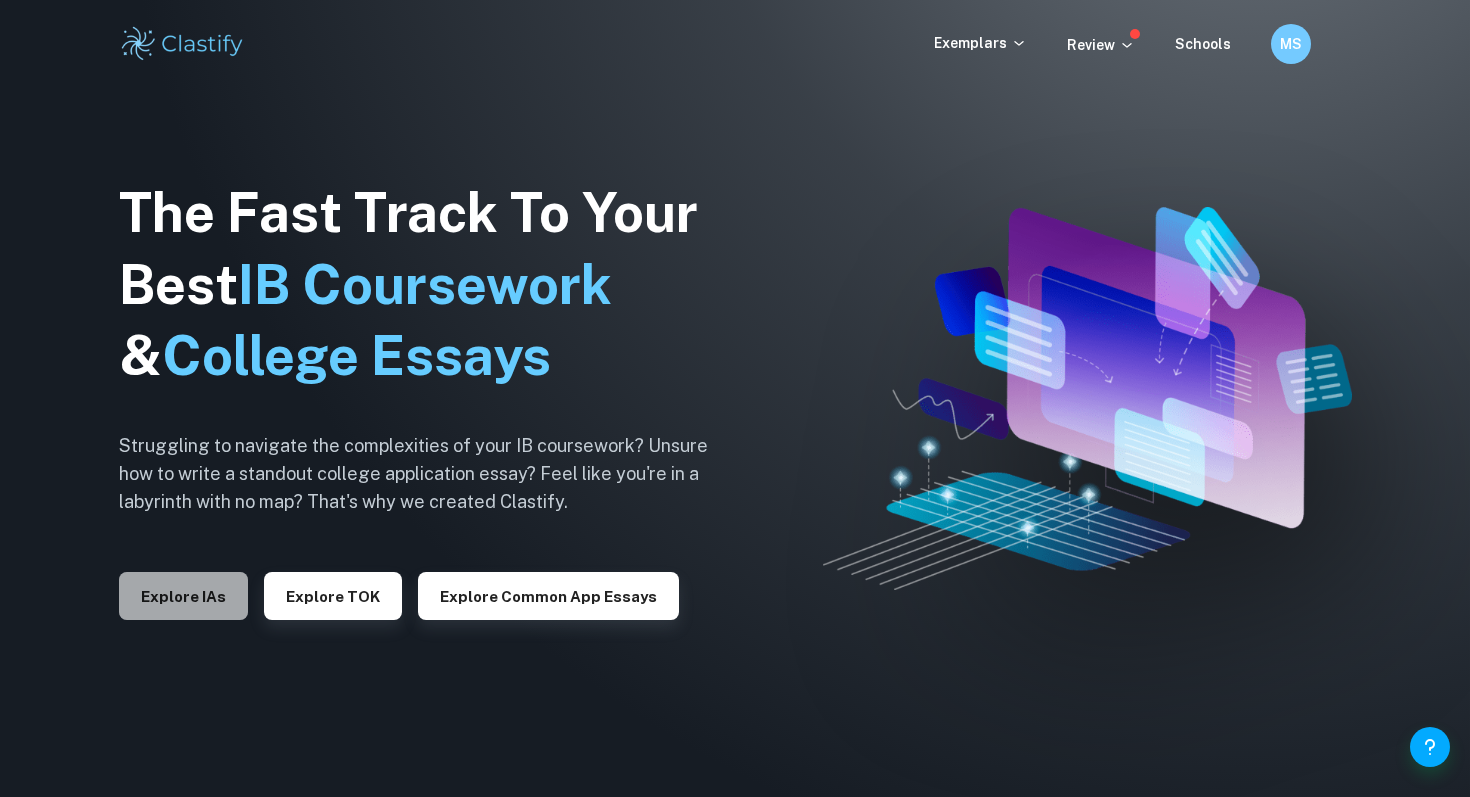click on "Explore IAs" at bounding box center (183, 596) 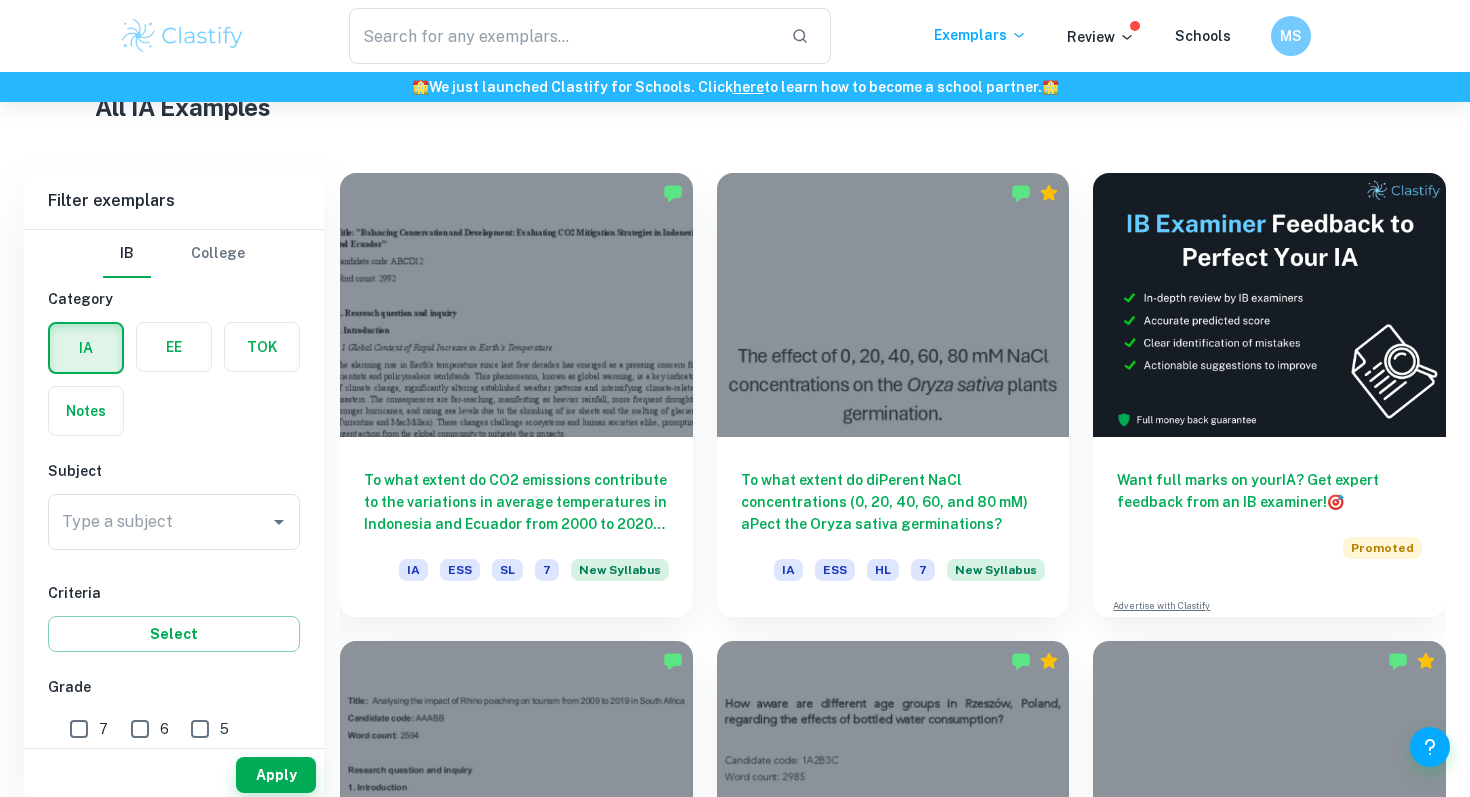 scroll, scrollTop: 554, scrollLeft: 0, axis: vertical 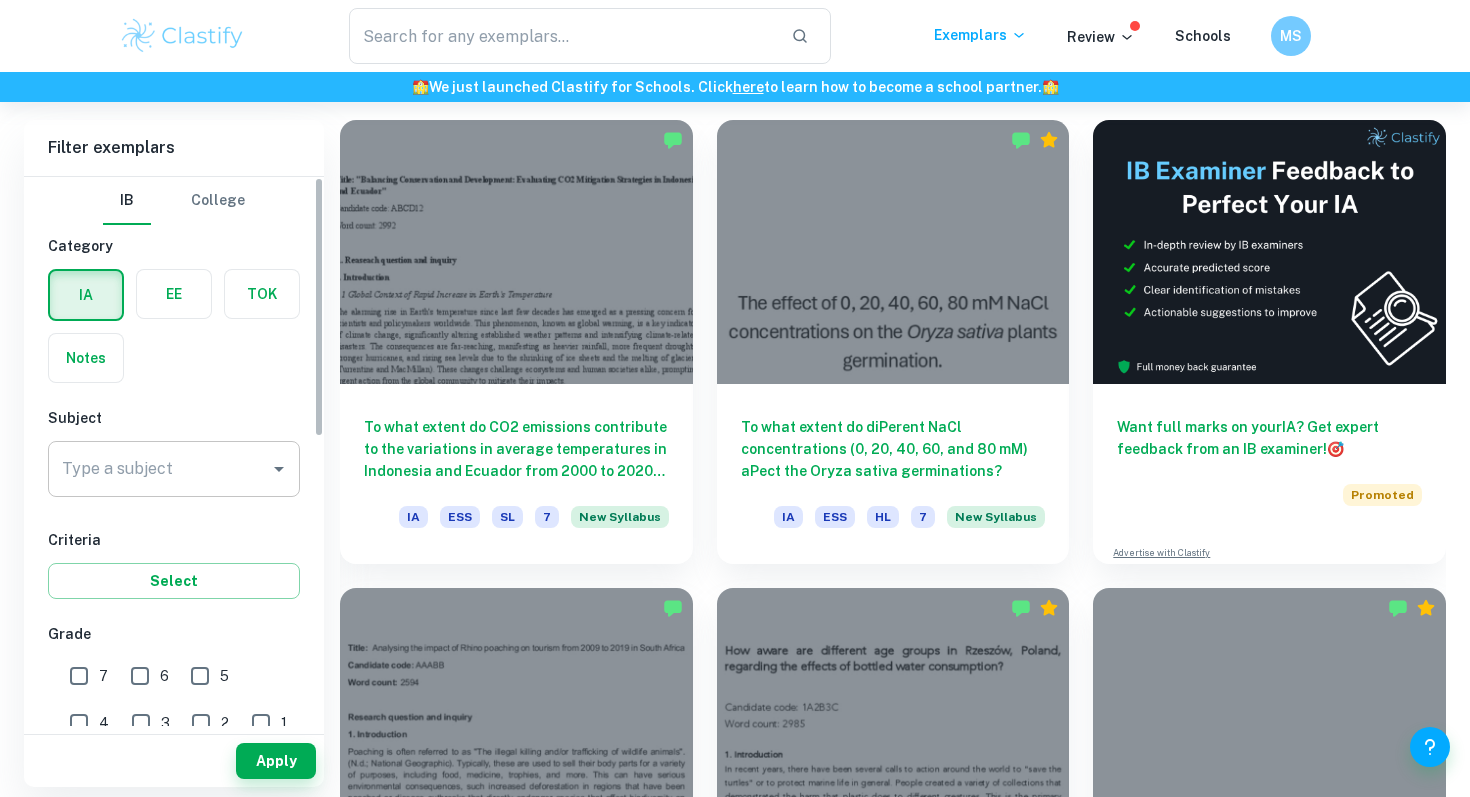 click on "Type a subject" at bounding box center (159, 469) 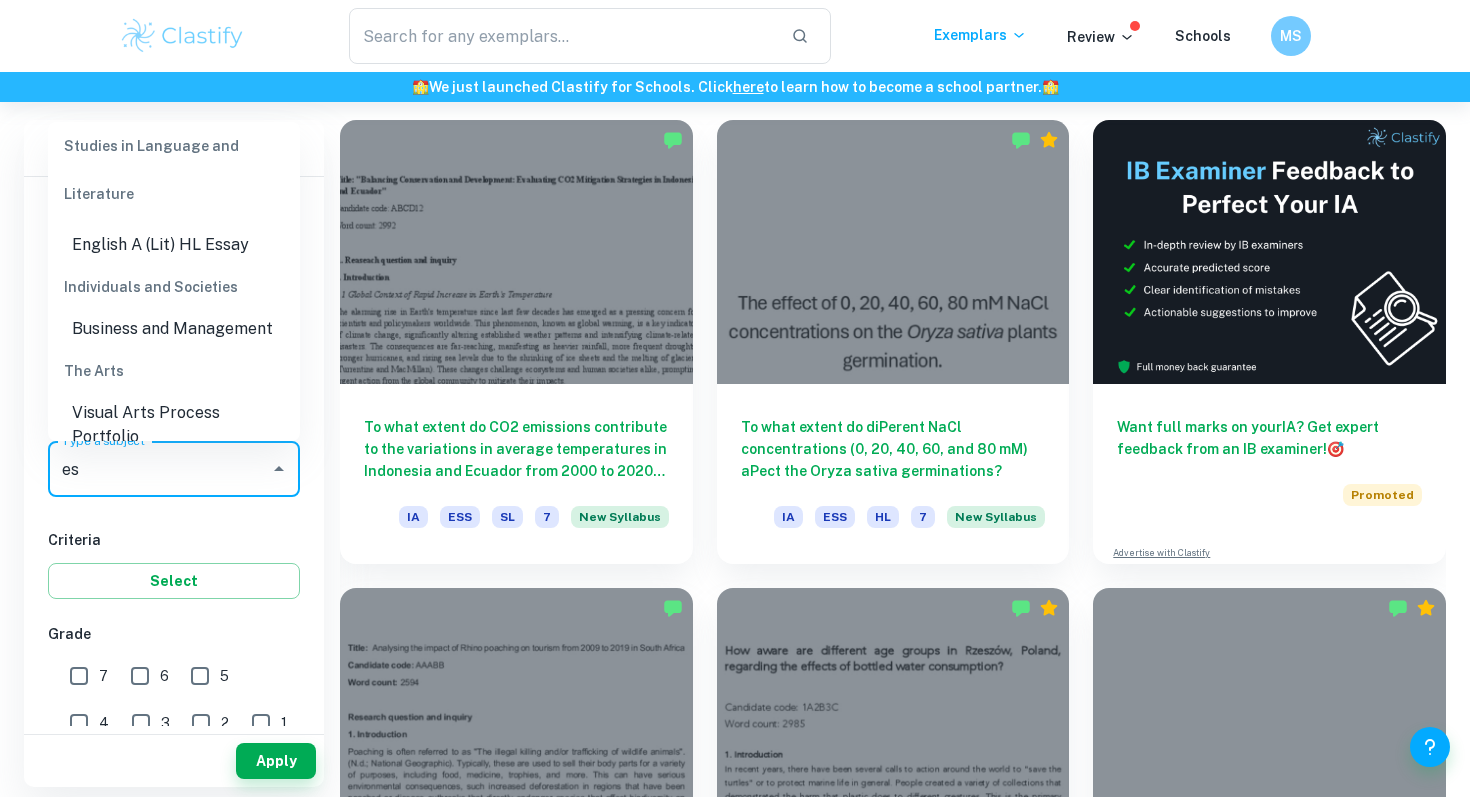 scroll, scrollTop: 0, scrollLeft: 0, axis: both 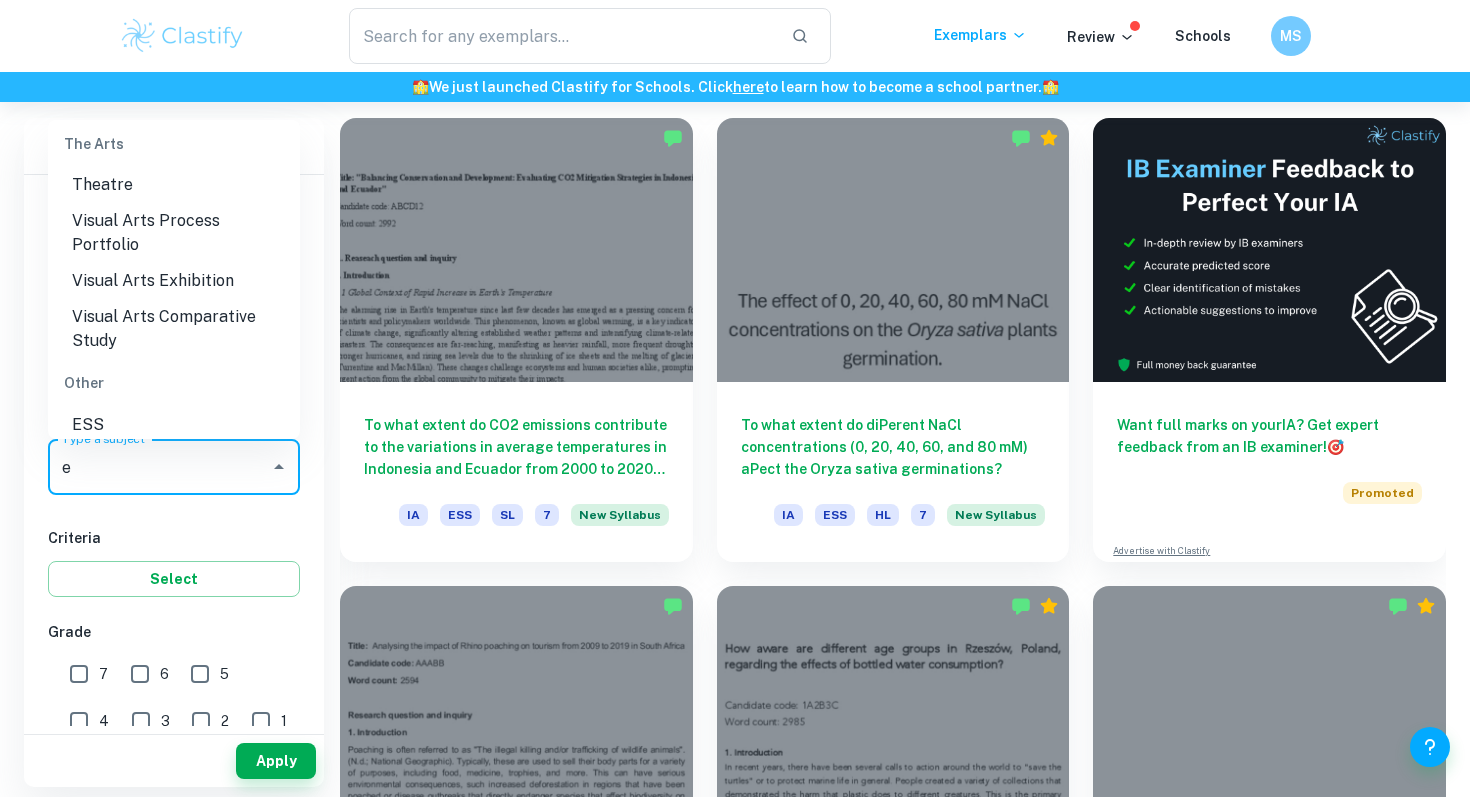 click on "ESS" at bounding box center (174, 425) 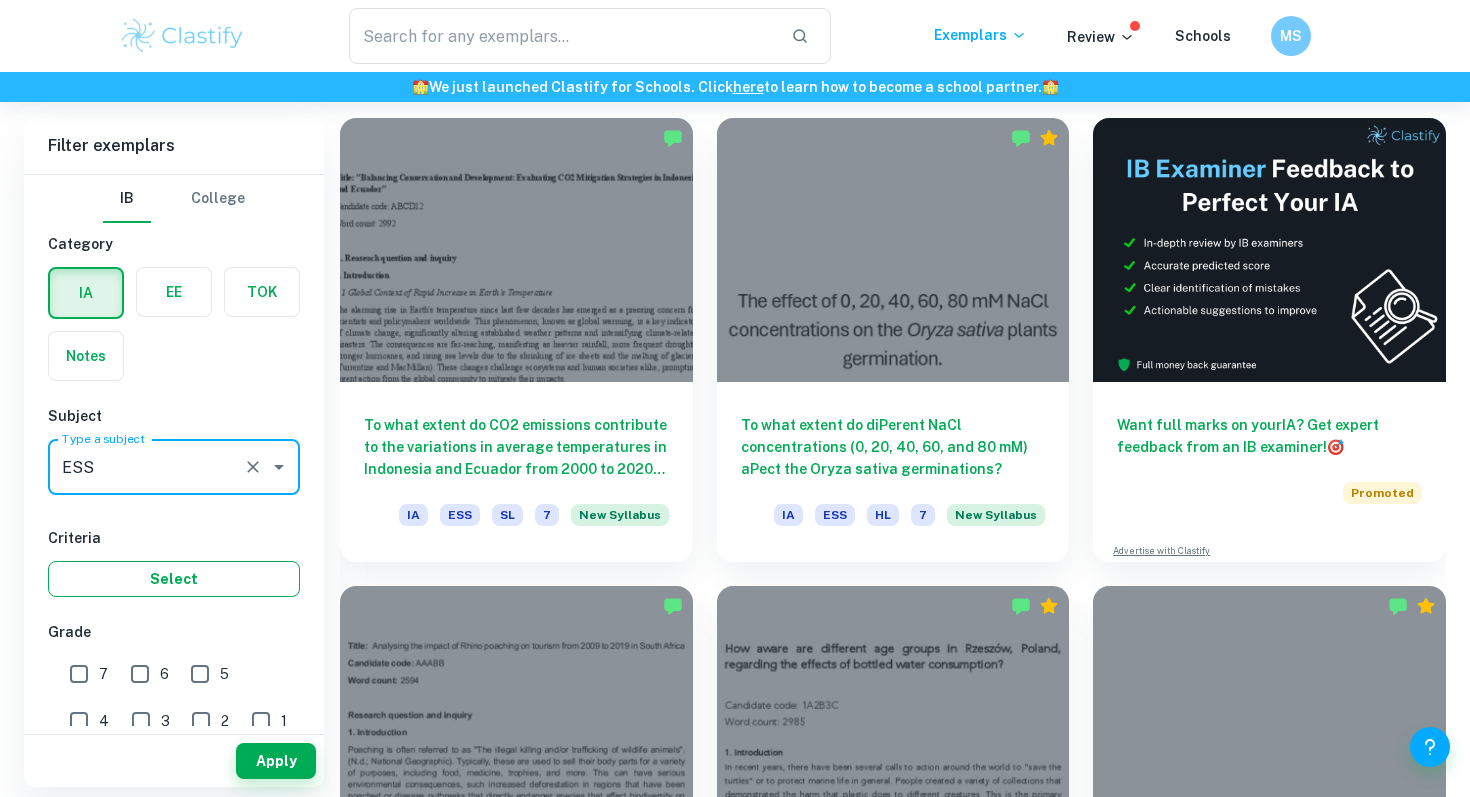 scroll, scrollTop: 117, scrollLeft: 0, axis: vertical 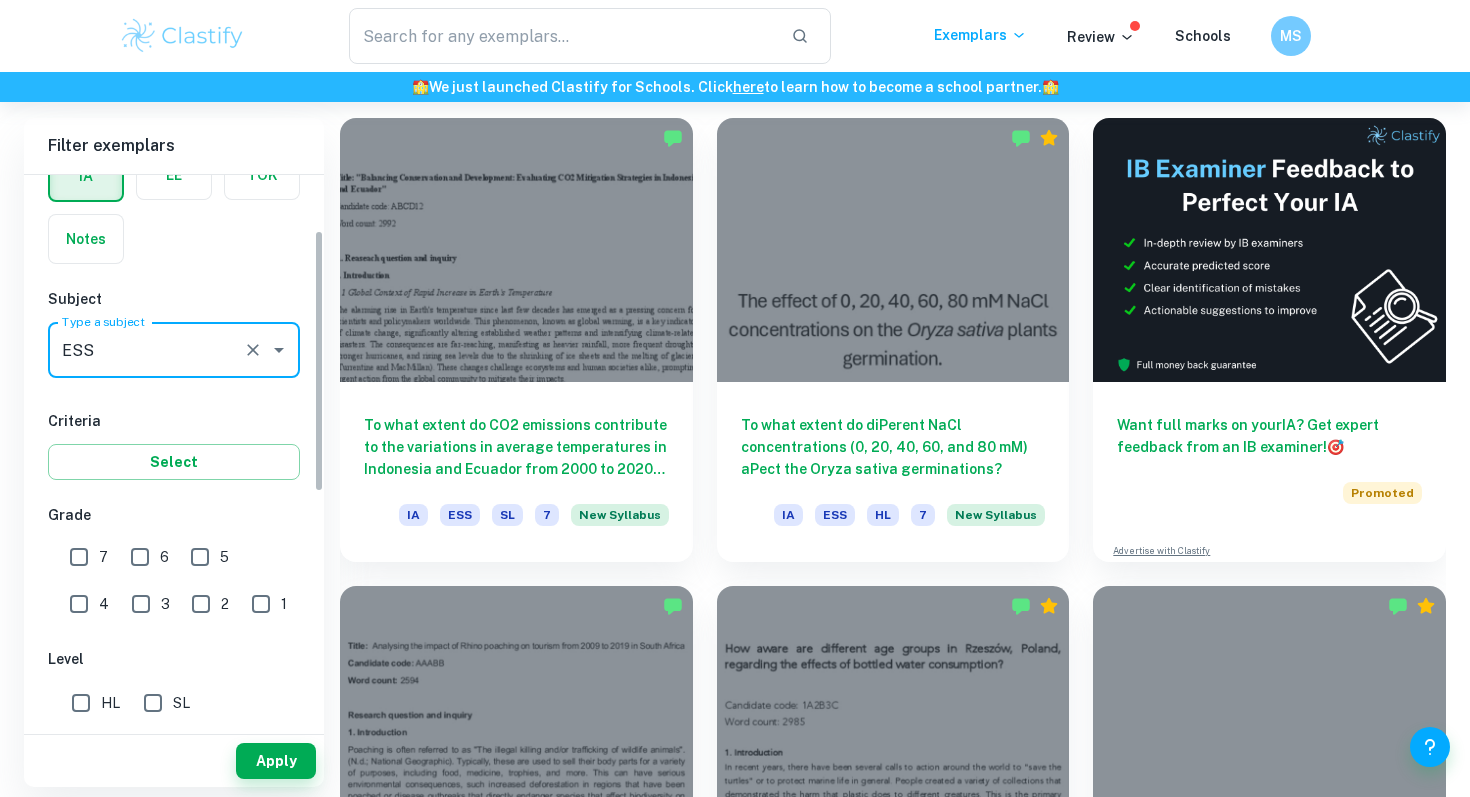 type on "ESS" 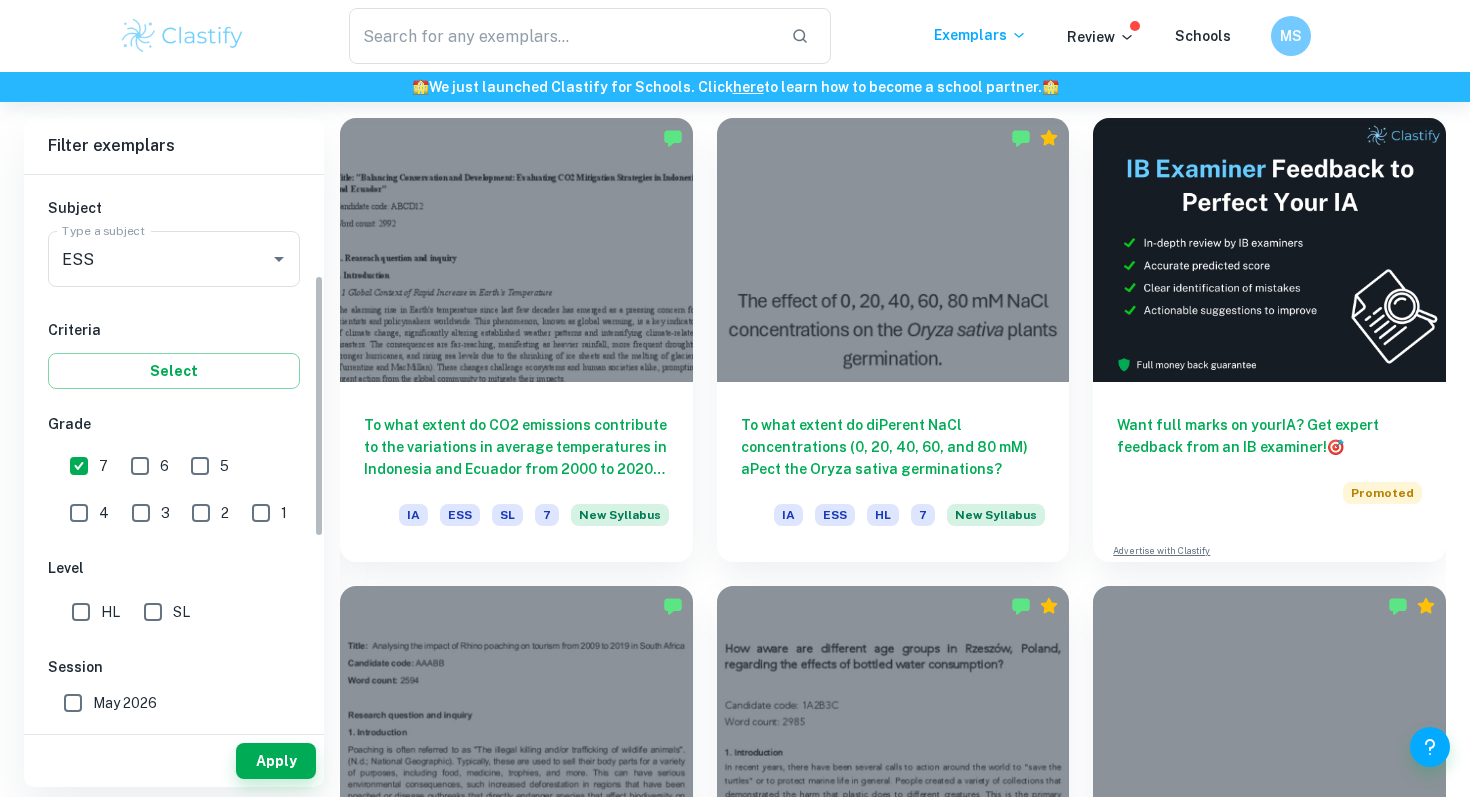 scroll, scrollTop: 252, scrollLeft: 0, axis: vertical 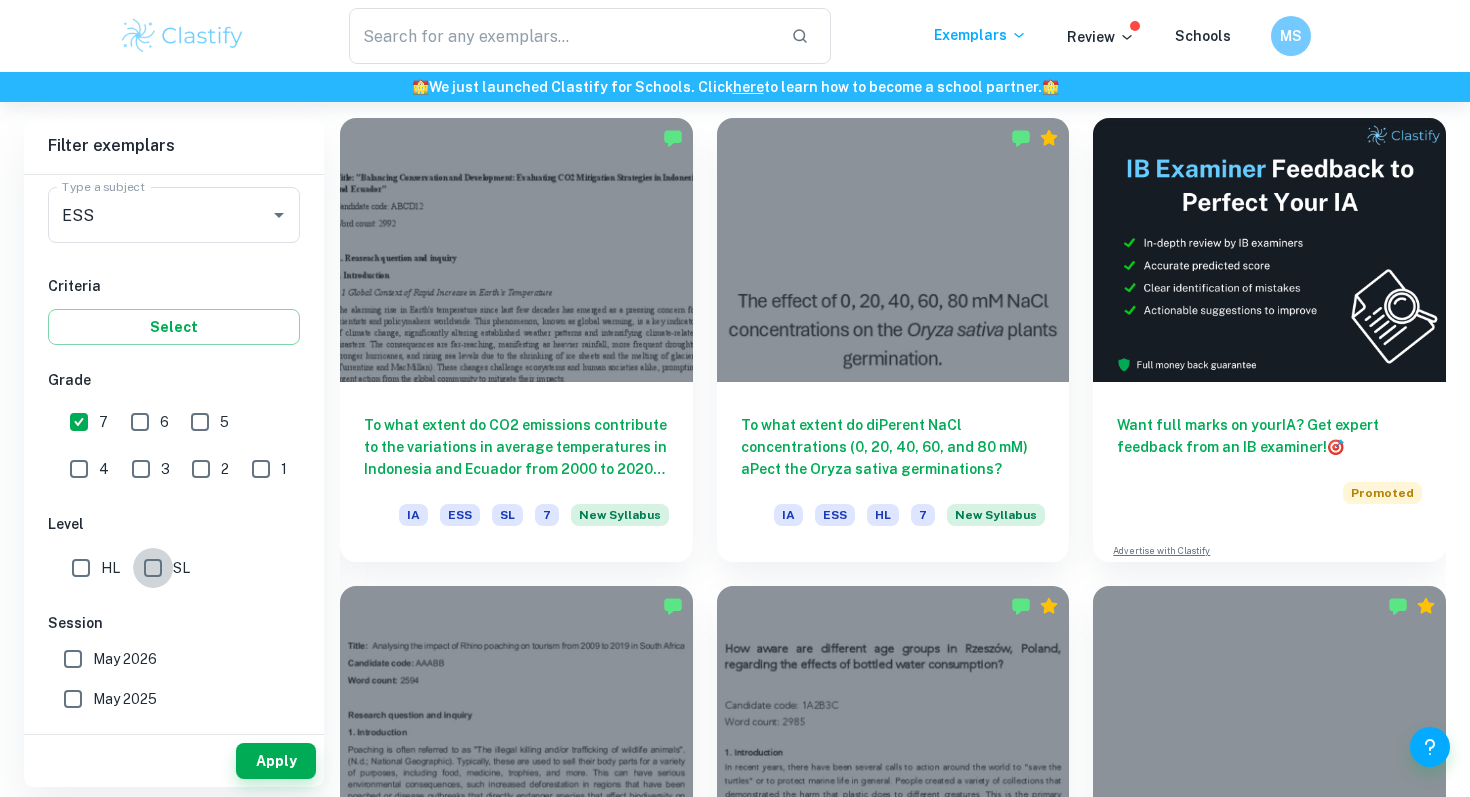 click on "SL" at bounding box center [153, 568] 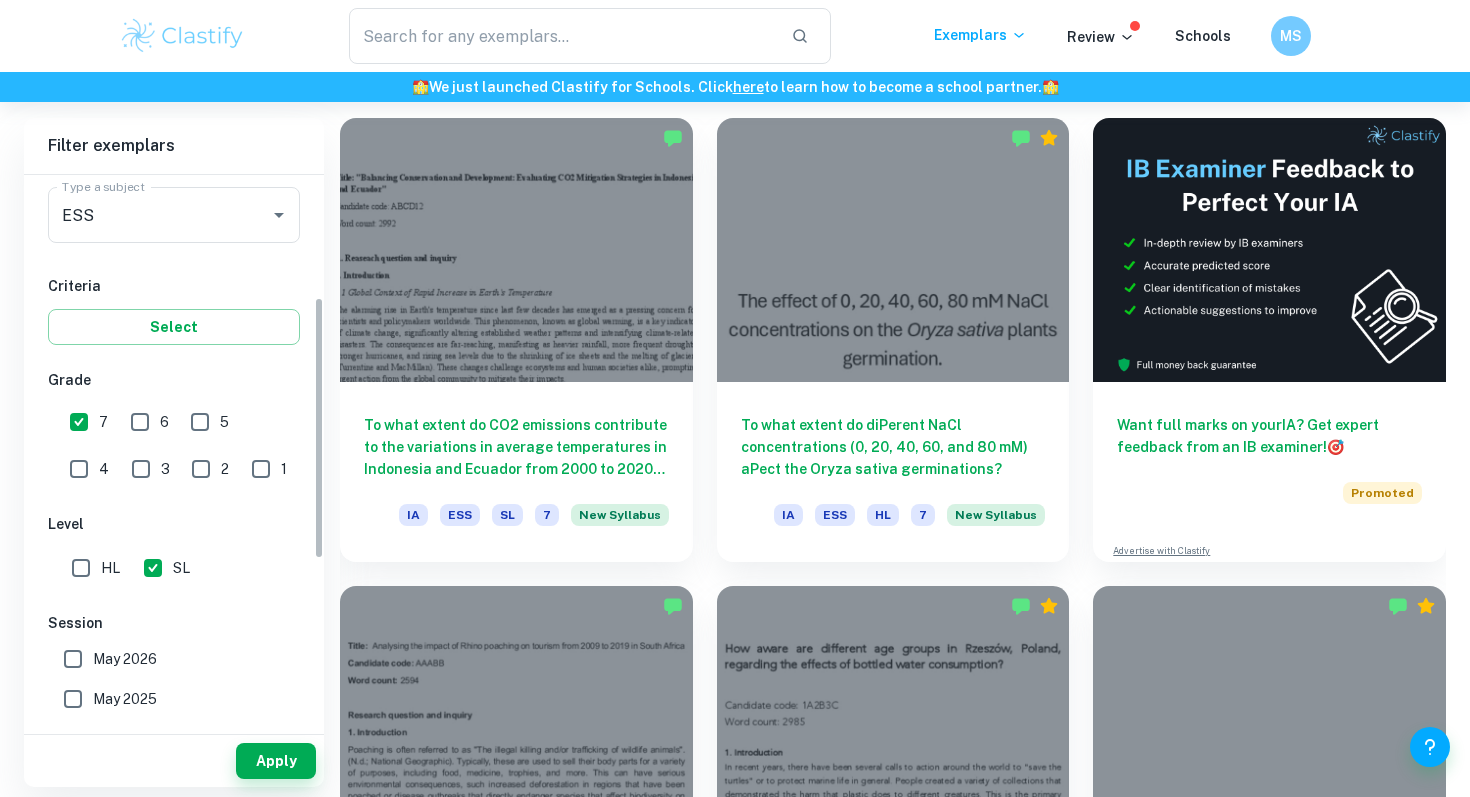 scroll, scrollTop: 331, scrollLeft: 0, axis: vertical 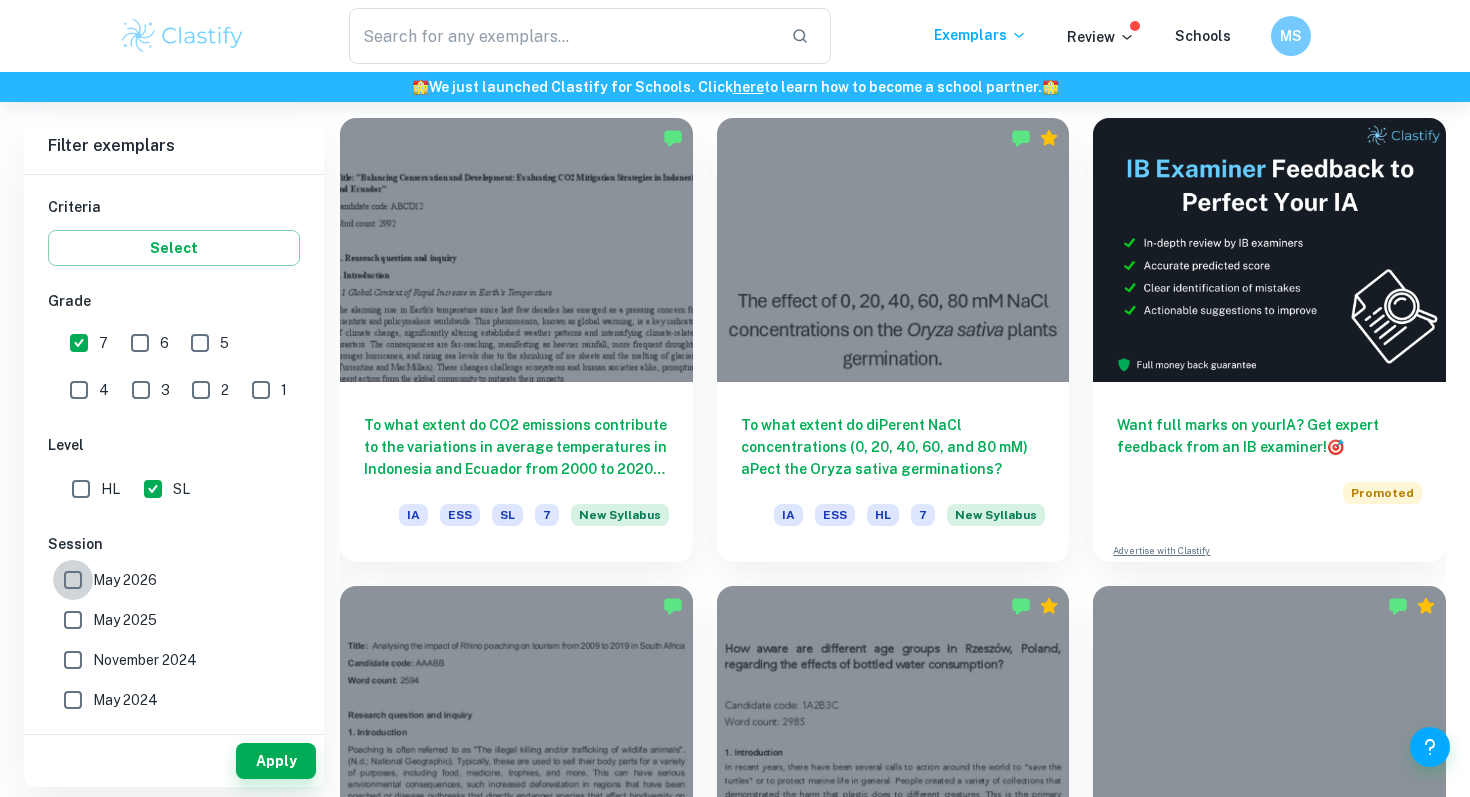 click on "May 2026" at bounding box center (73, 580) 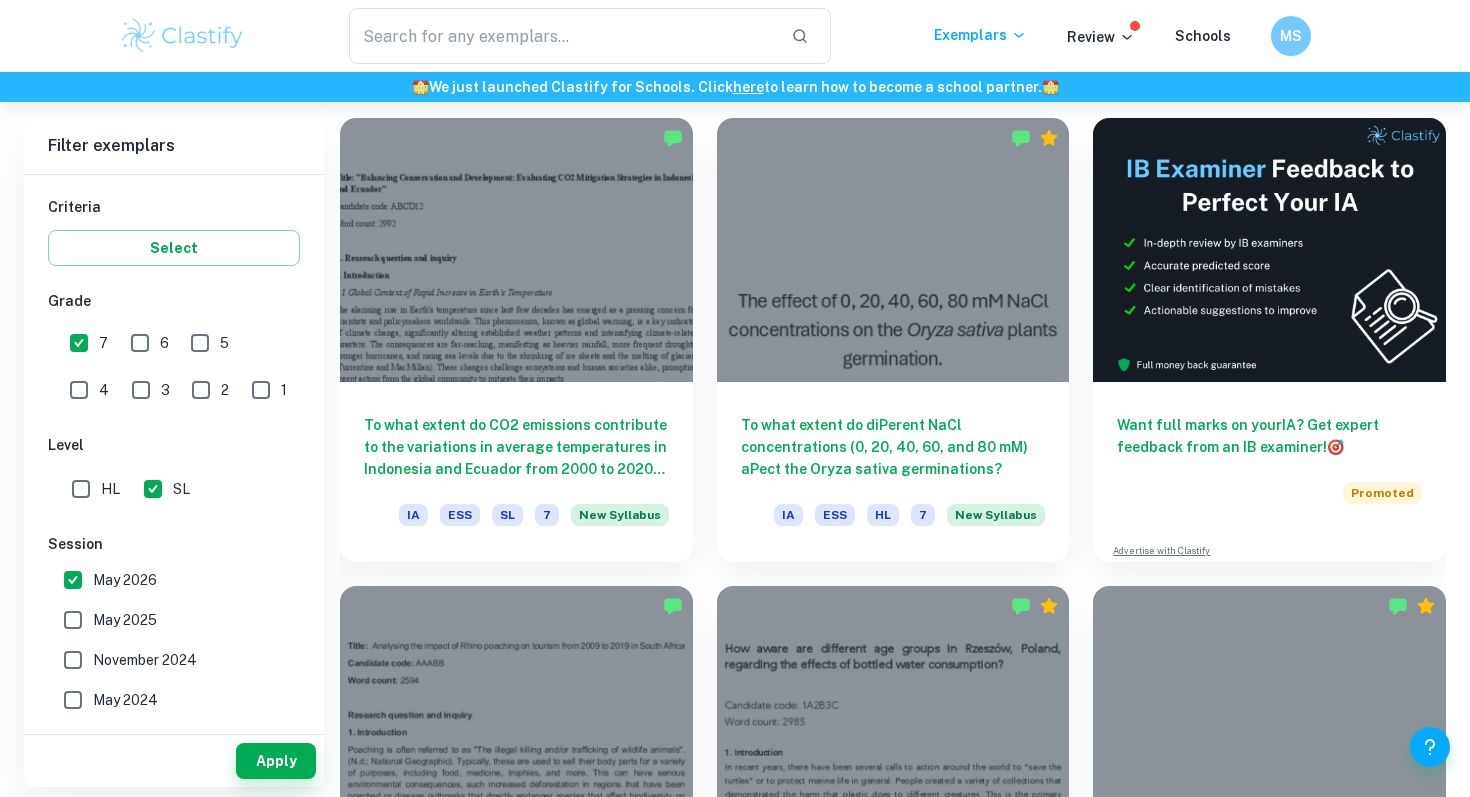 click on "May 2026" at bounding box center (73, 580) 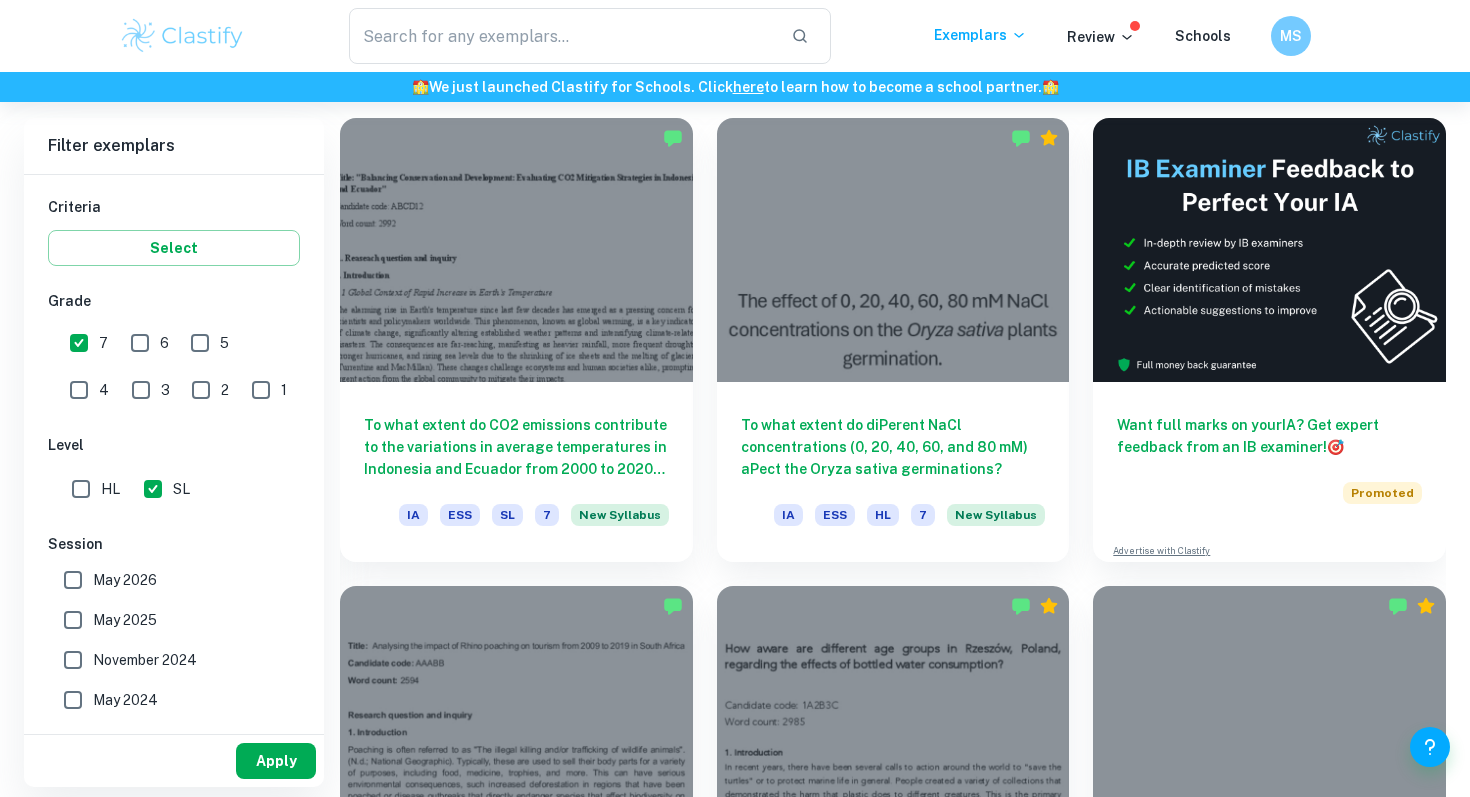 click on "Apply" at bounding box center [276, 761] 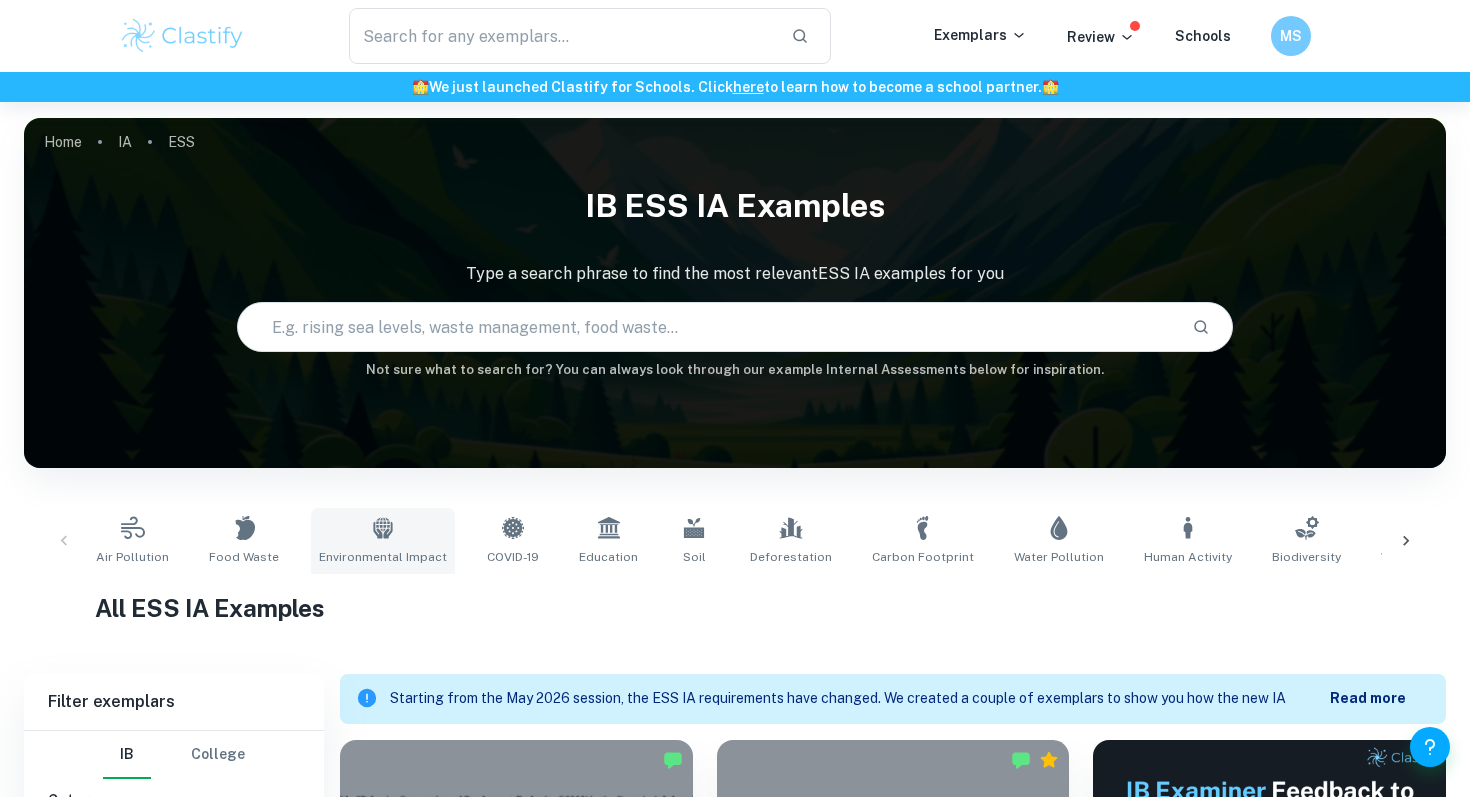 scroll, scrollTop: 318, scrollLeft: 0, axis: vertical 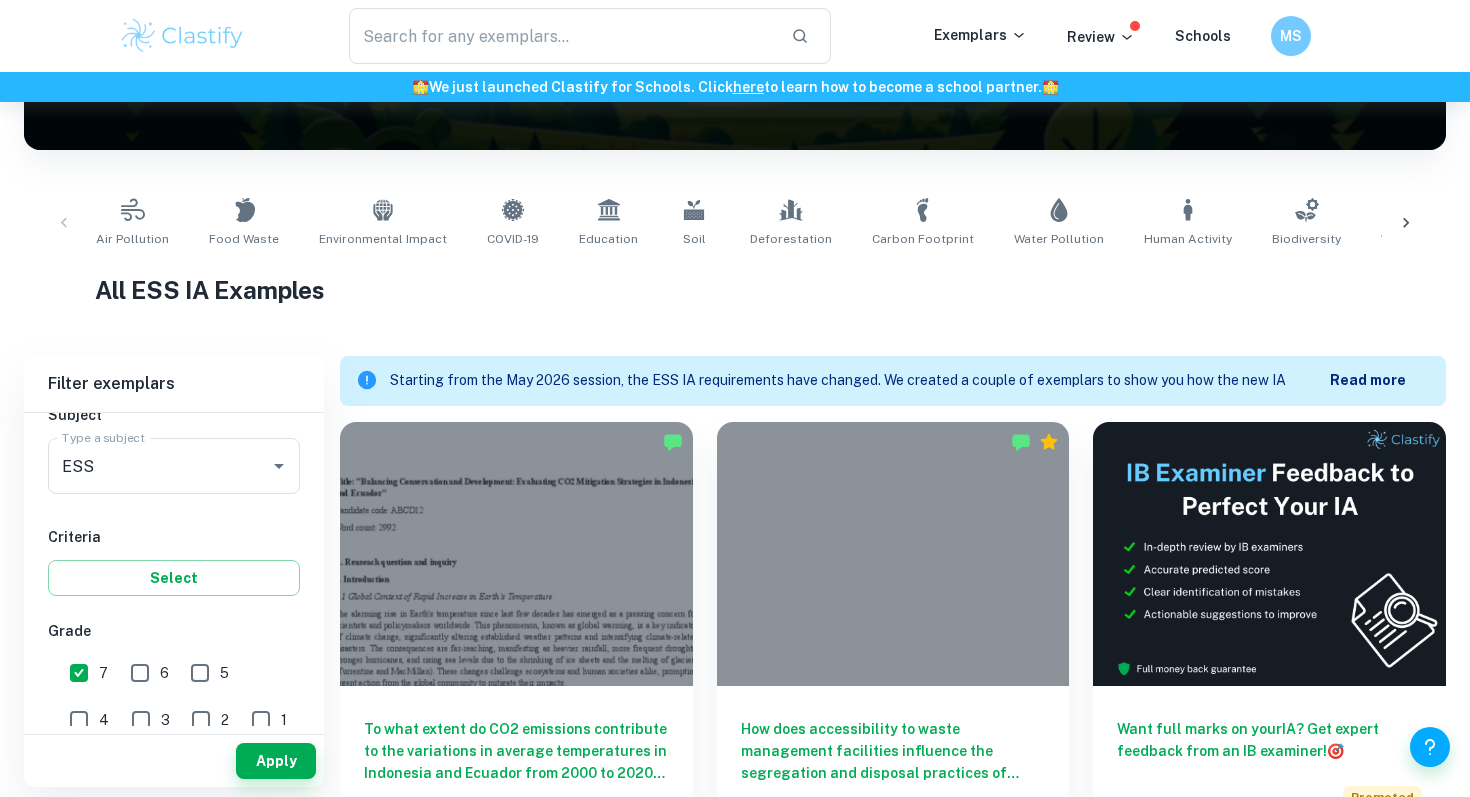click on "Read more" at bounding box center [1368, 380] 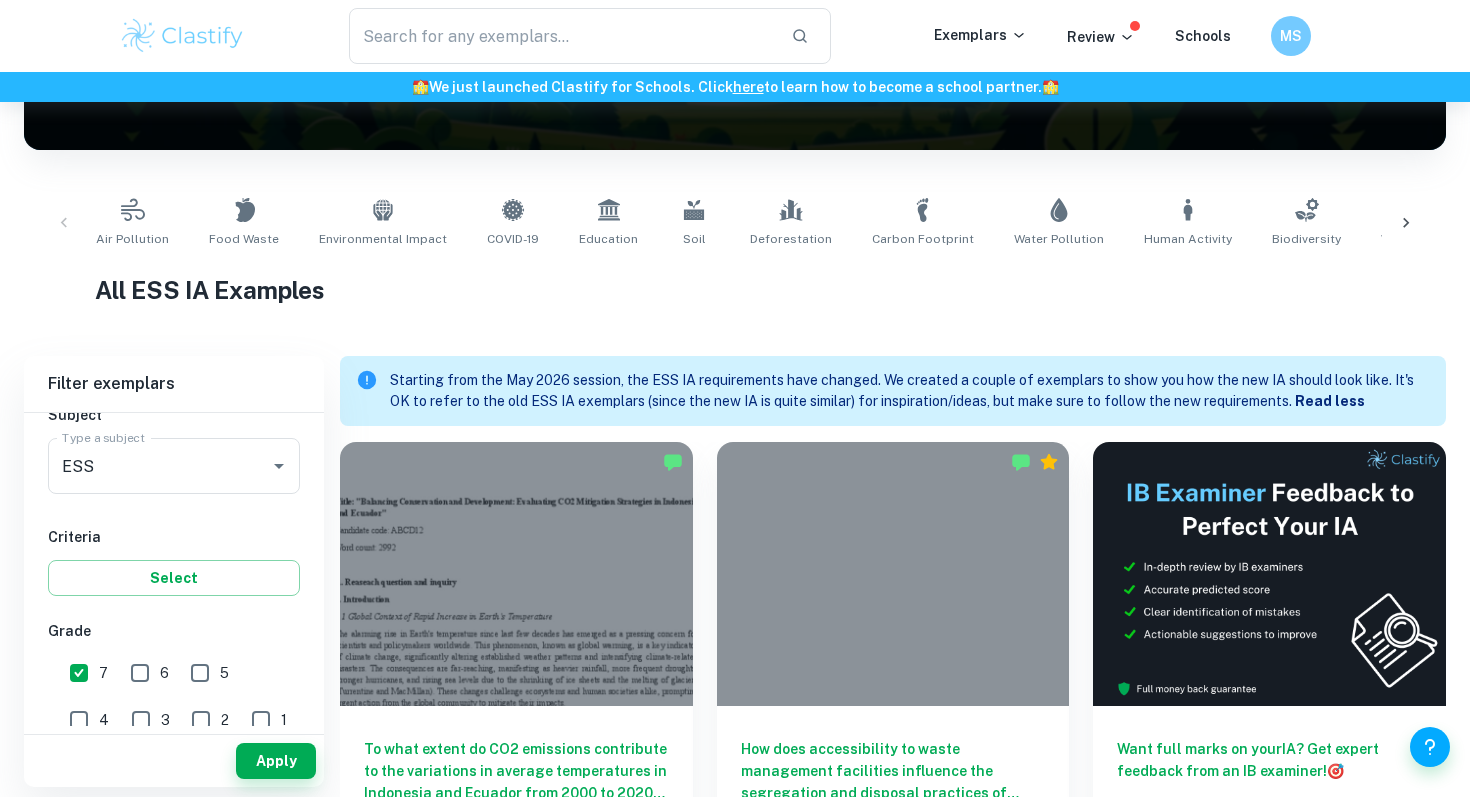 click on "Starting from the May 2026 session, the ESS IA requirements have changed.
We created a couple of exemplars to show you how the new IA should look like.
It's OK to refer to the old ESS IA exemplars (since the new IA is quite similar) for inspiration/ideas,
but make sure to follow the new requirements.   Read less" at bounding box center [910, 391] 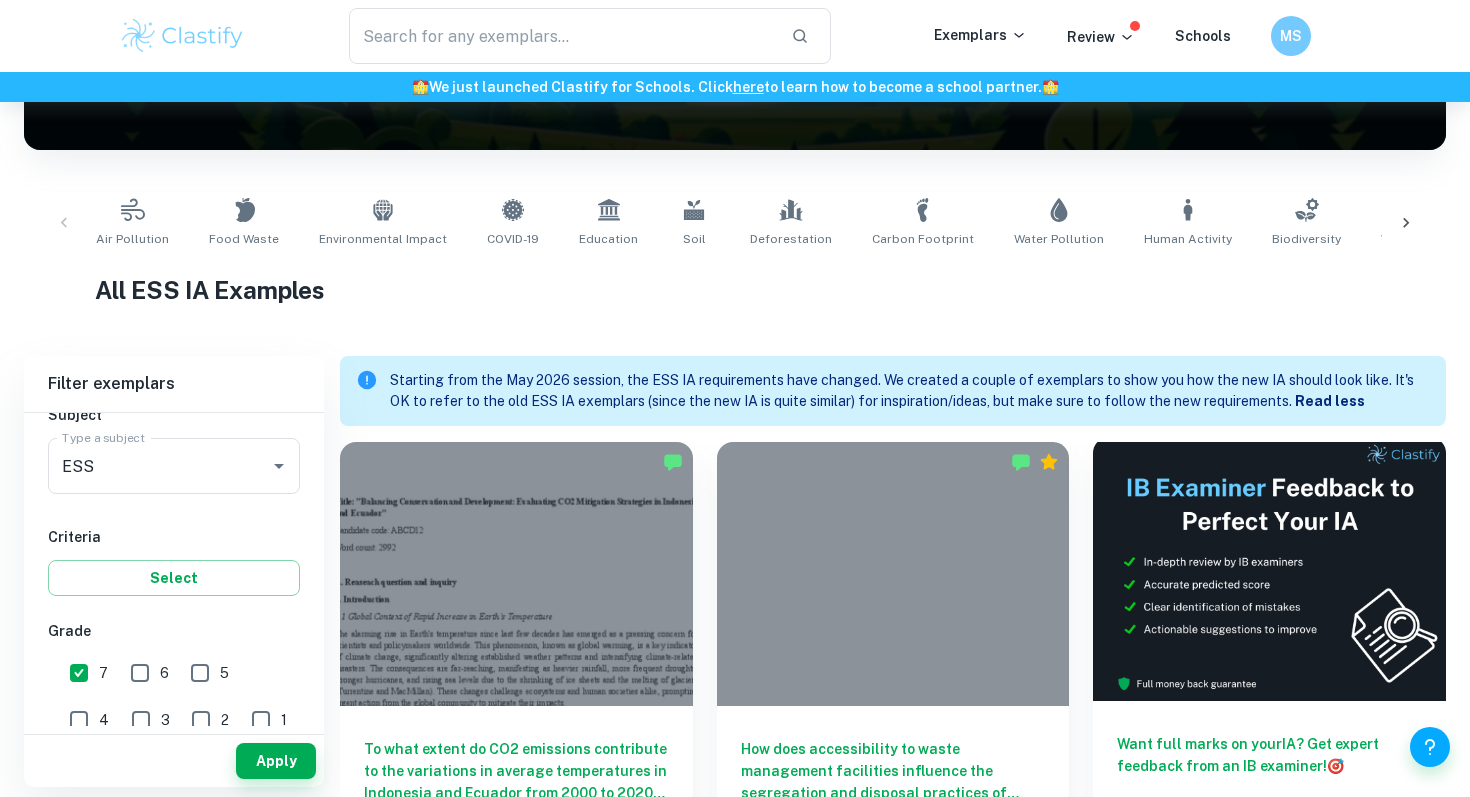 drag, startPoint x: 394, startPoint y: 381, endPoint x: 1228, endPoint y: 460, distance: 837.7333 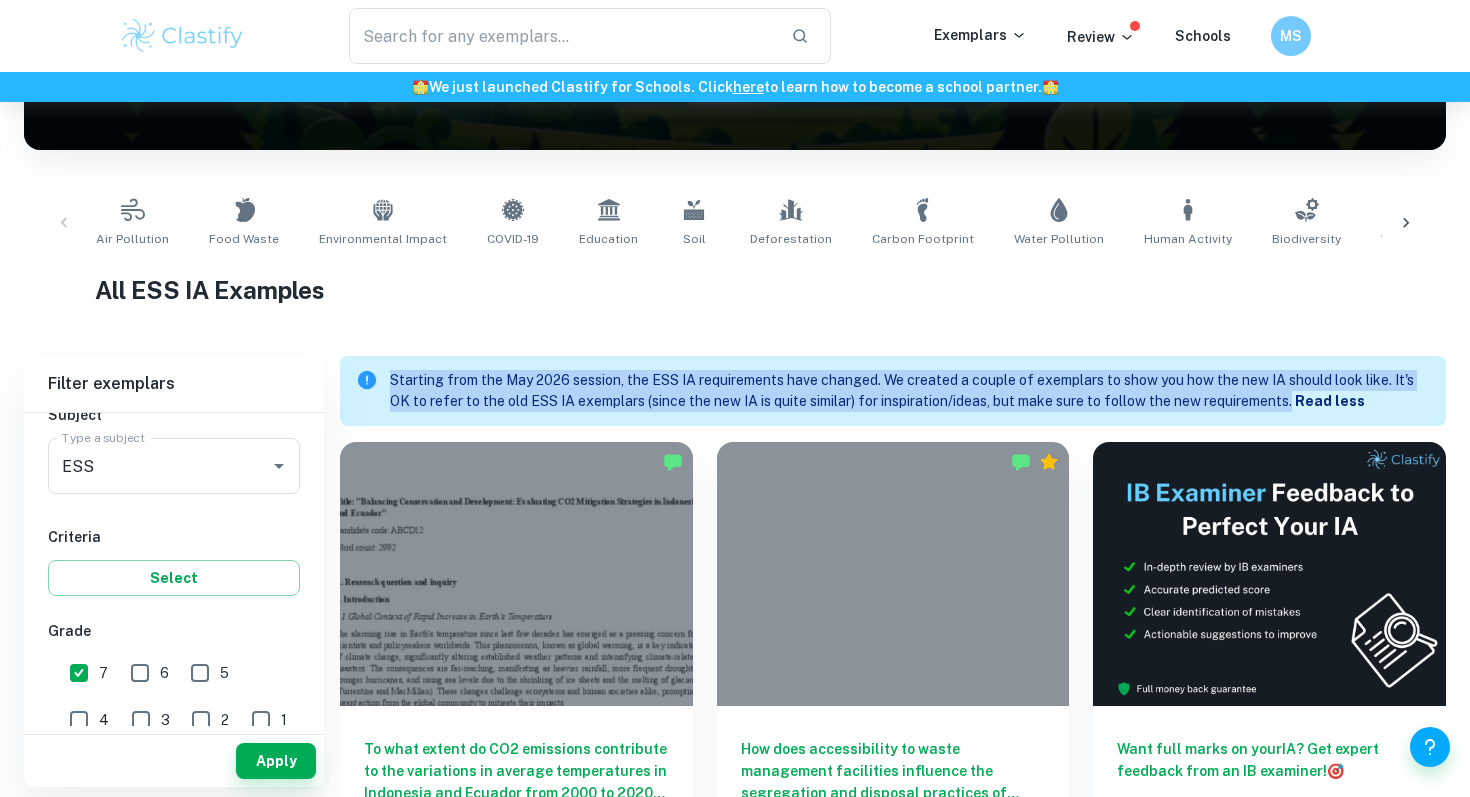 drag, startPoint x: 391, startPoint y: 375, endPoint x: 1301, endPoint y: 405, distance: 910.4944 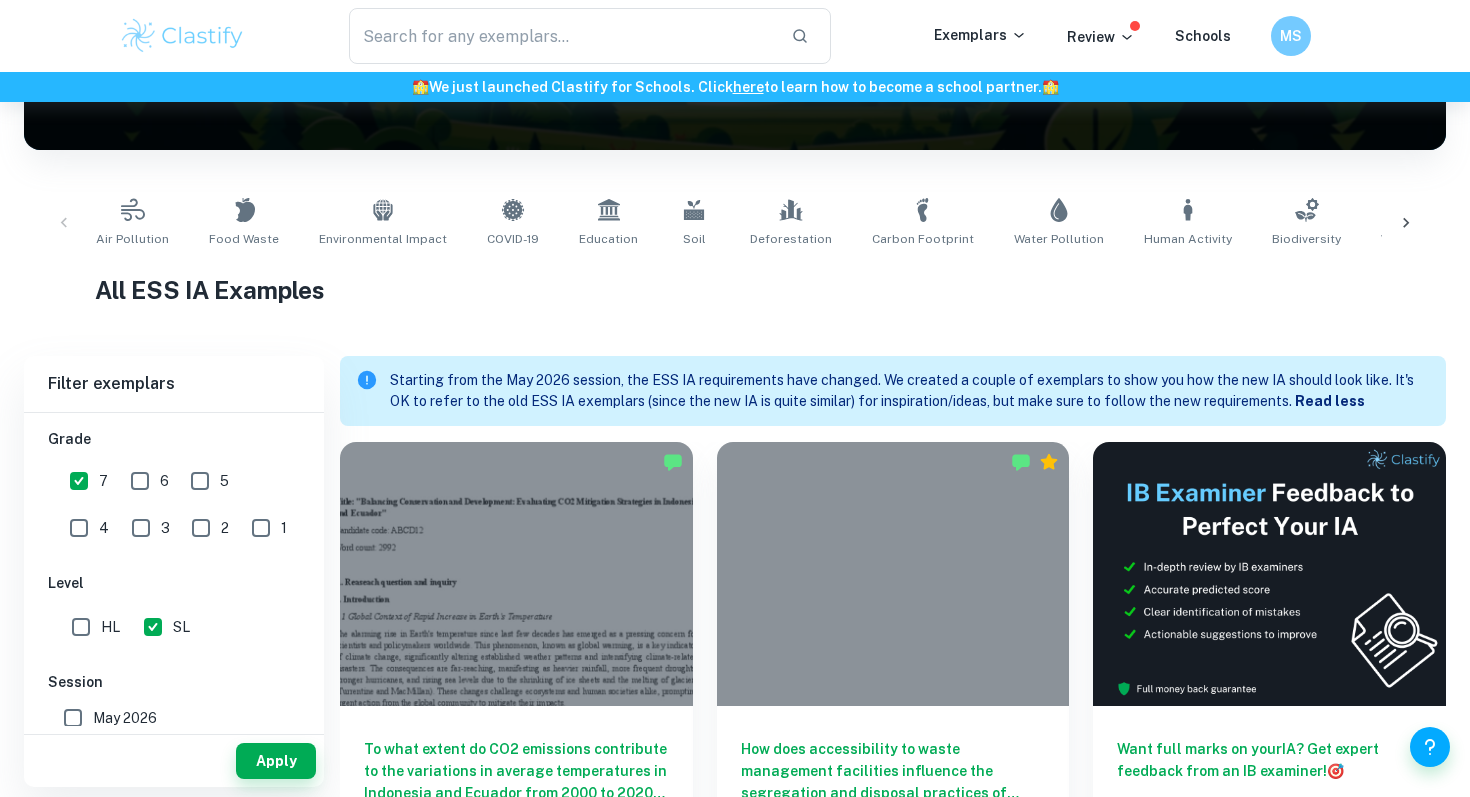 click on "May 2026" at bounding box center [125, 718] 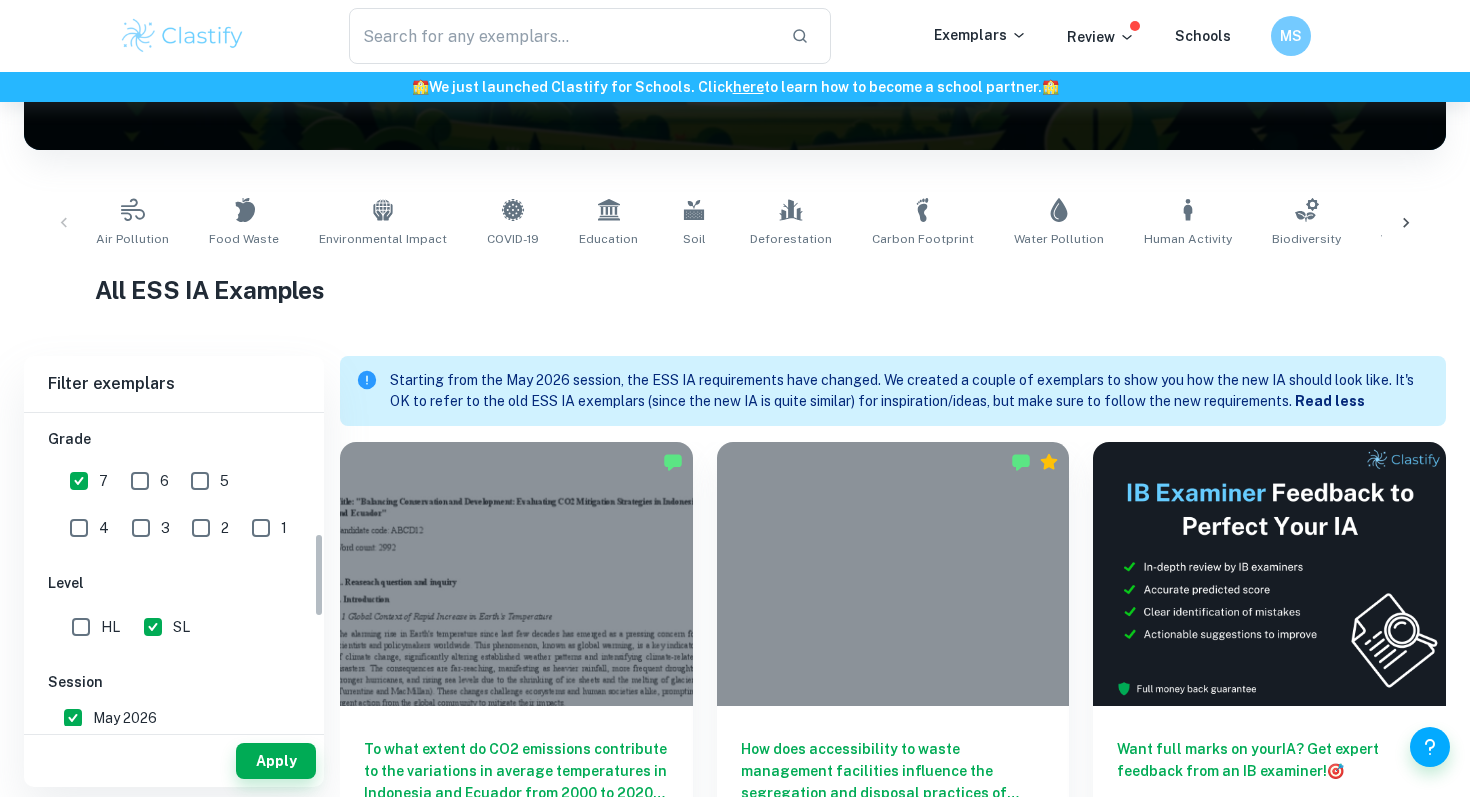 scroll, scrollTop: 443, scrollLeft: 0, axis: vertical 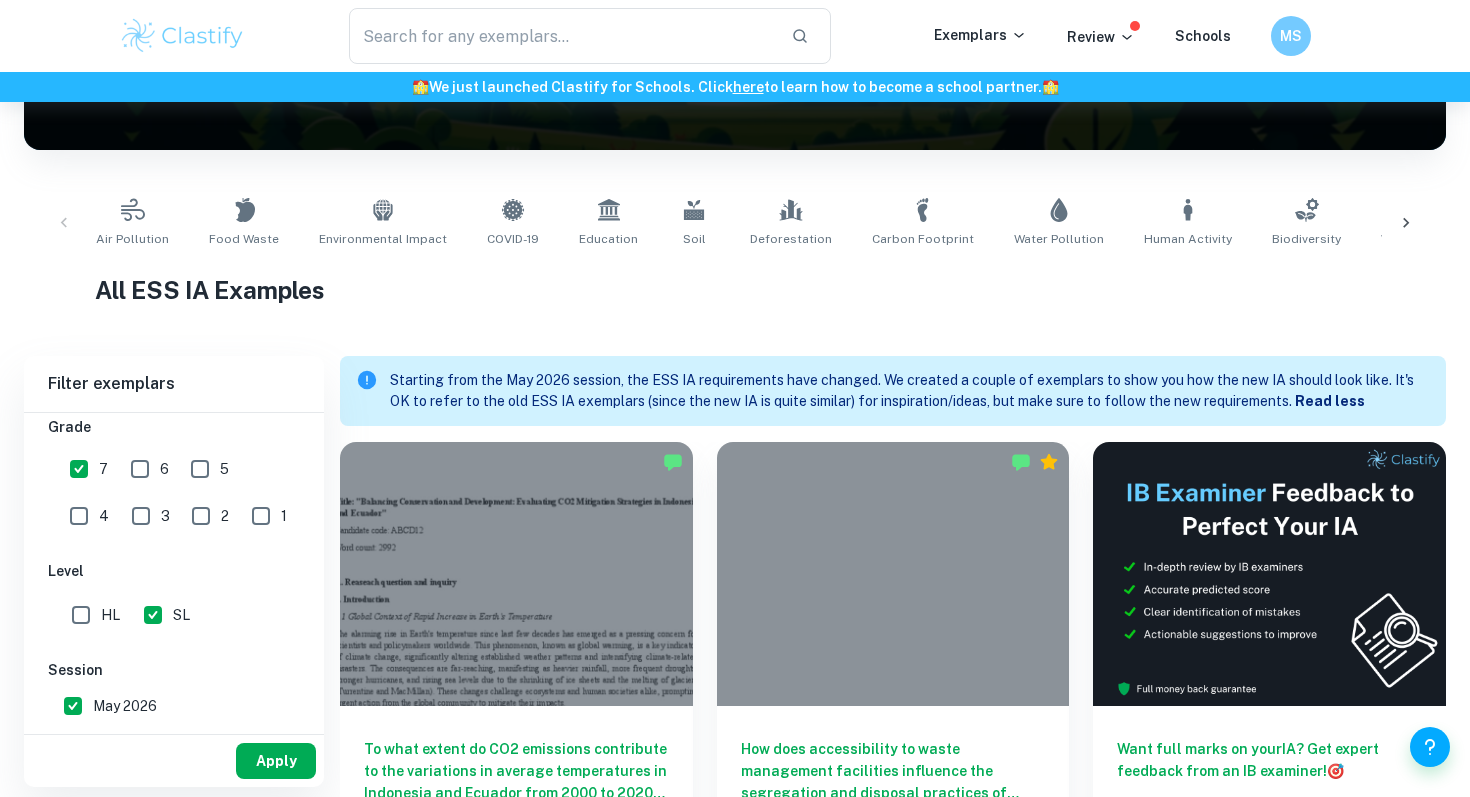 click on "Apply" at bounding box center (276, 761) 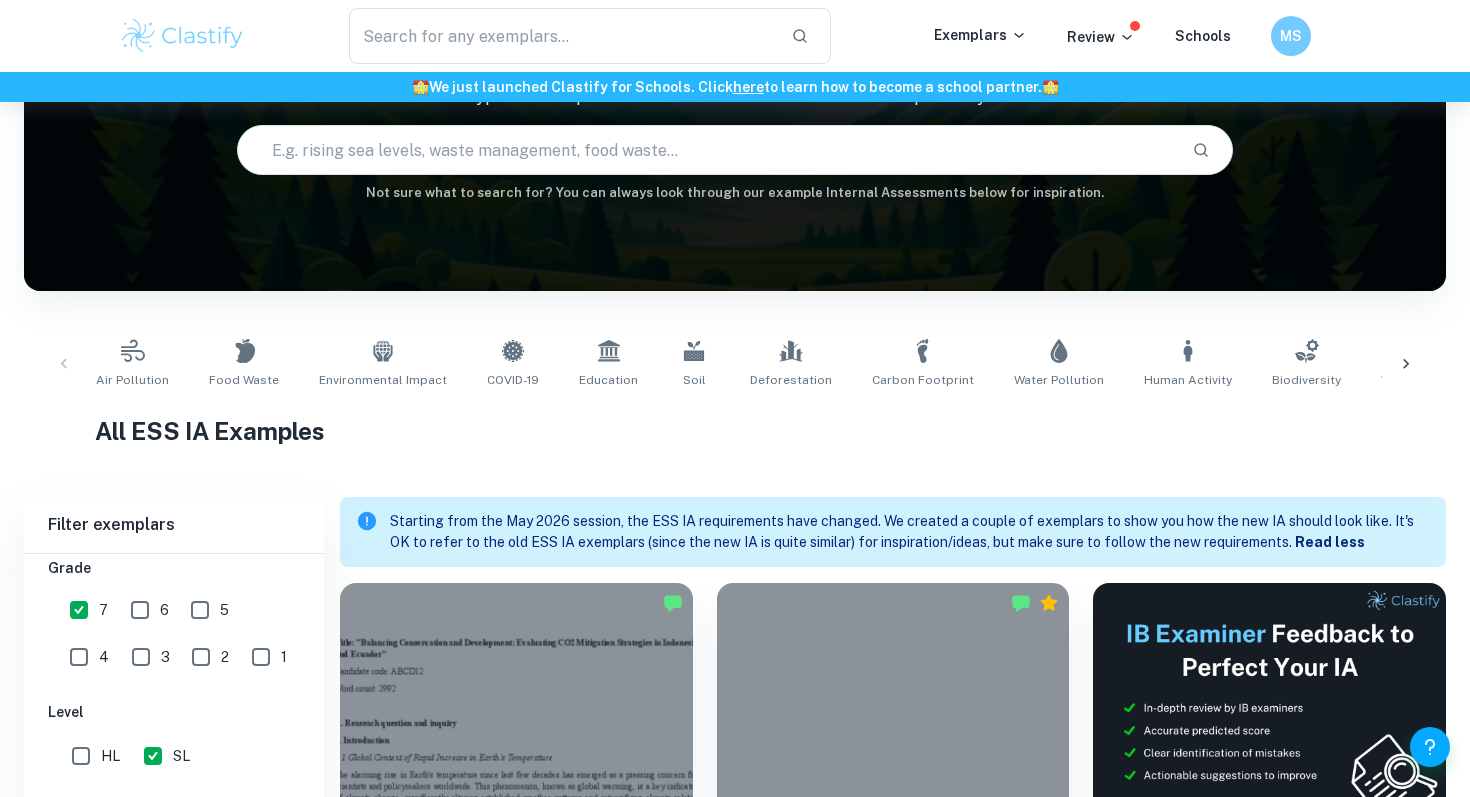 scroll, scrollTop: 318, scrollLeft: 0, axis: vertical 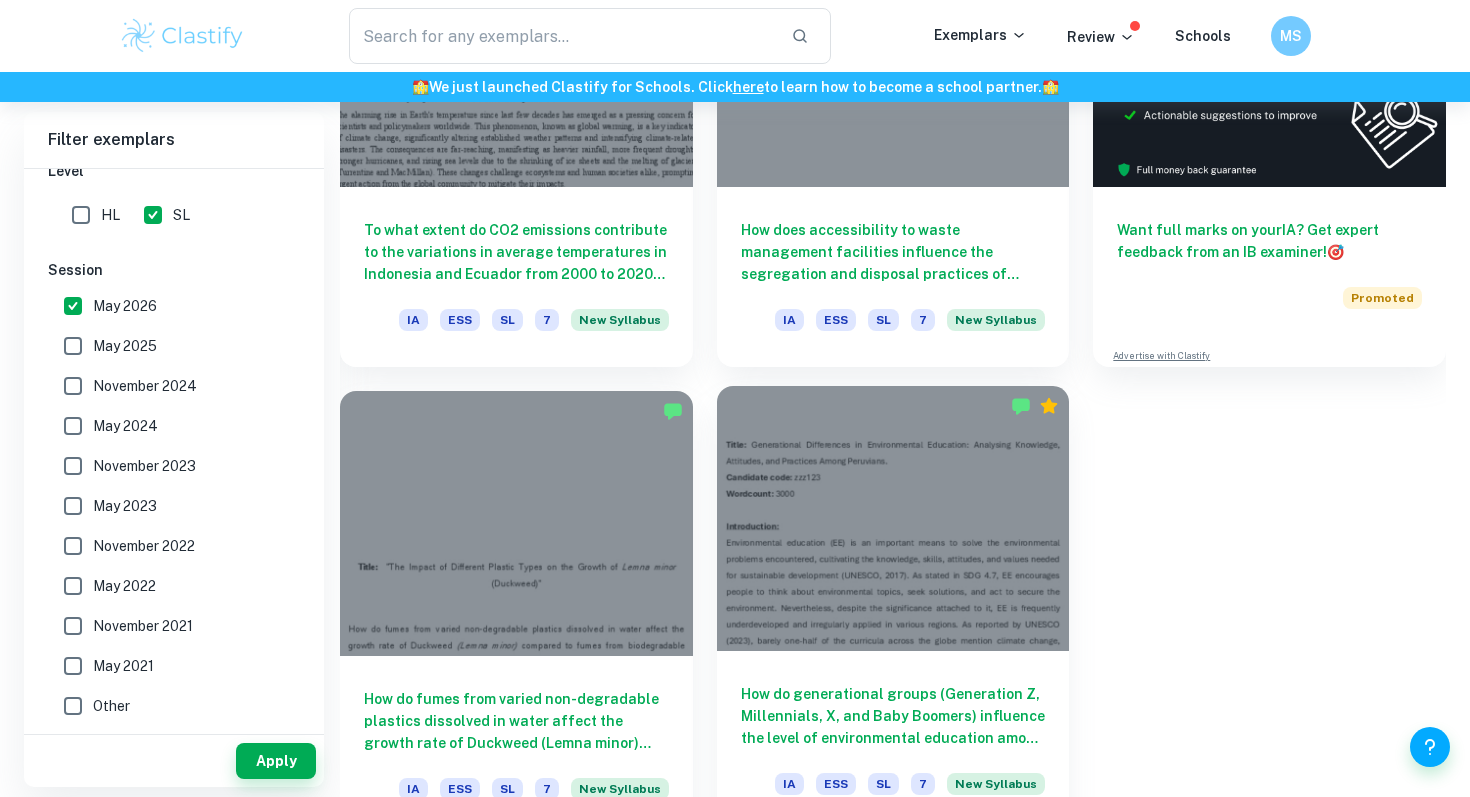 click at bounding box center [893, 518] 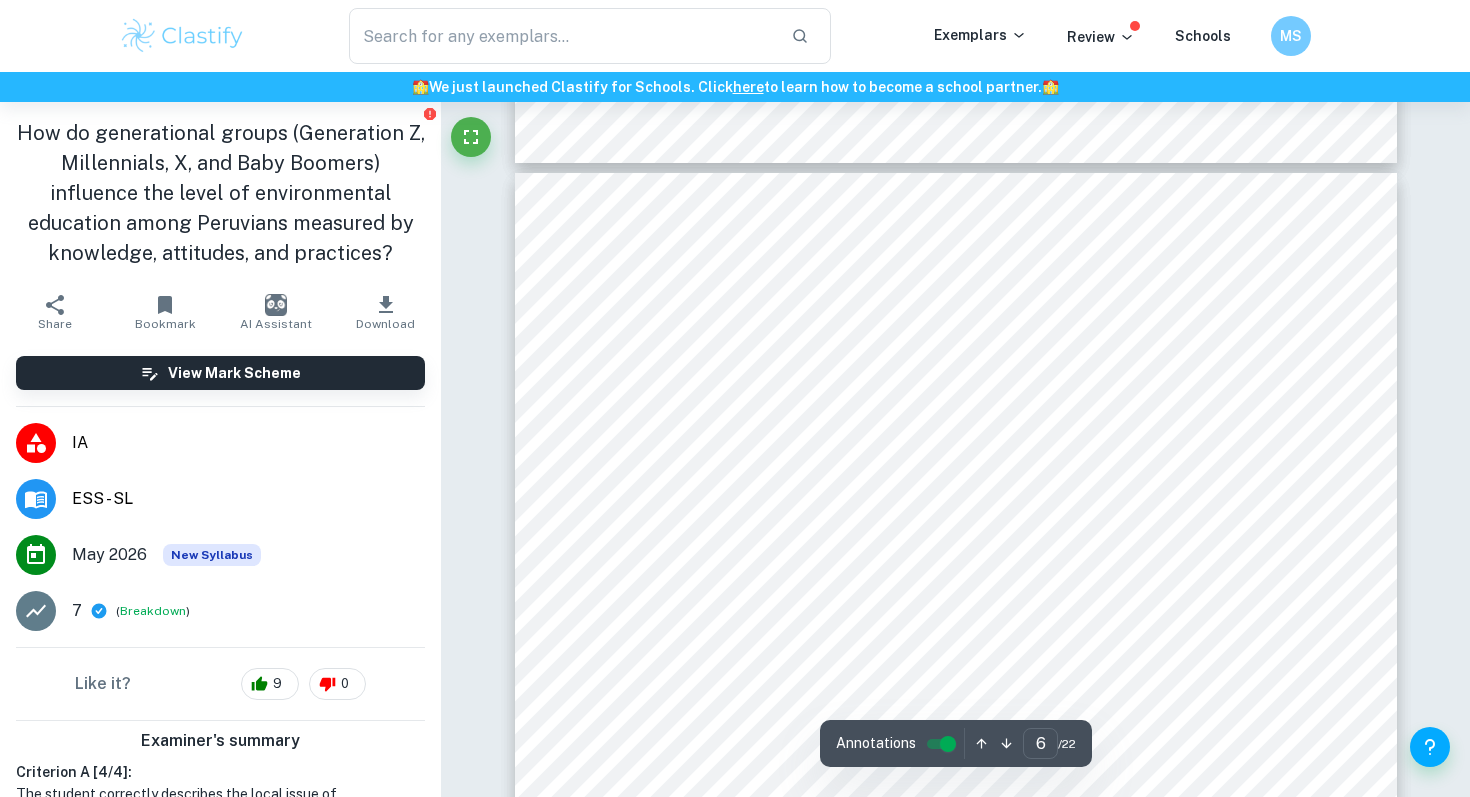 scroll, scrollTop: 6392, scrollLeft: 0, axis: vertical 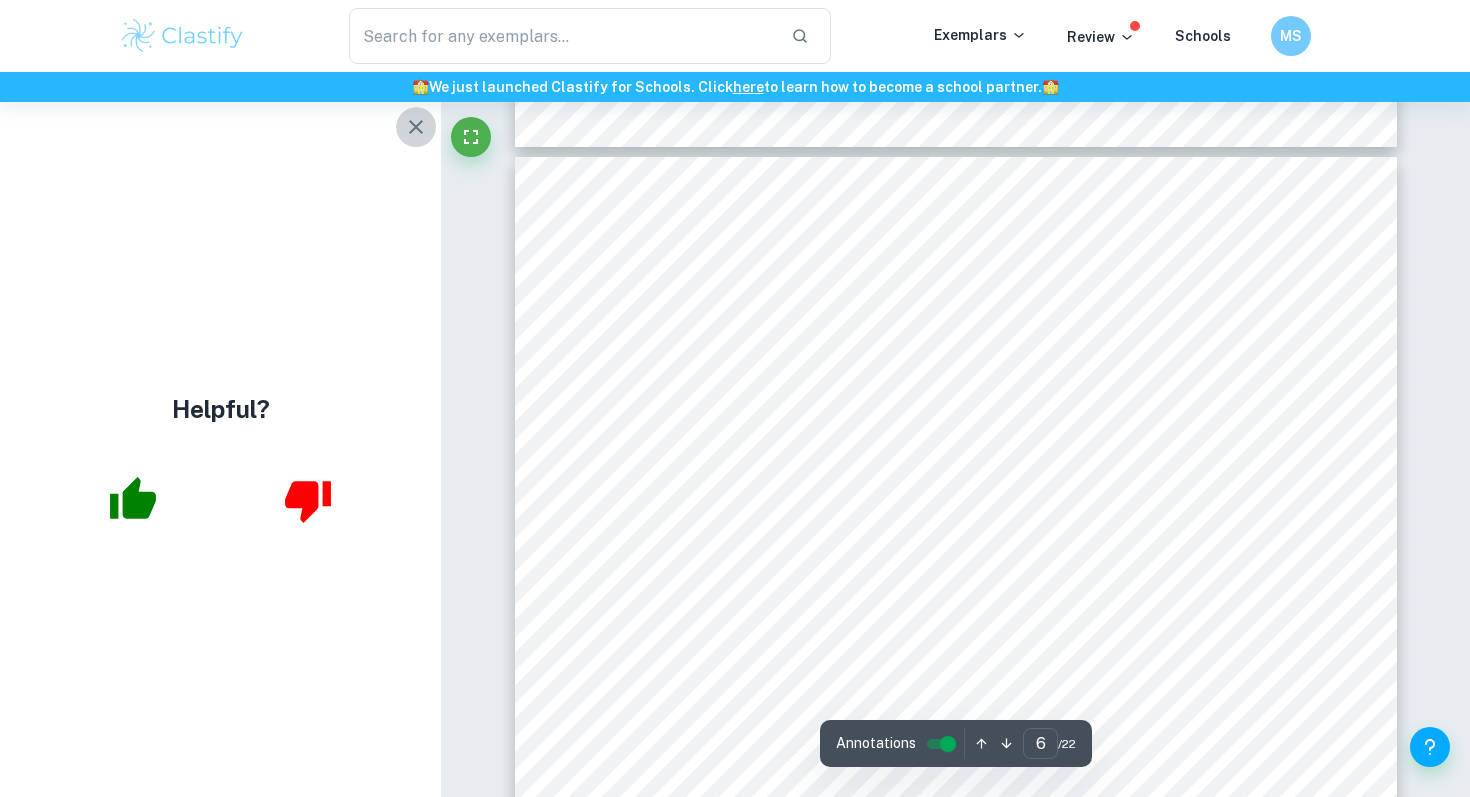 click 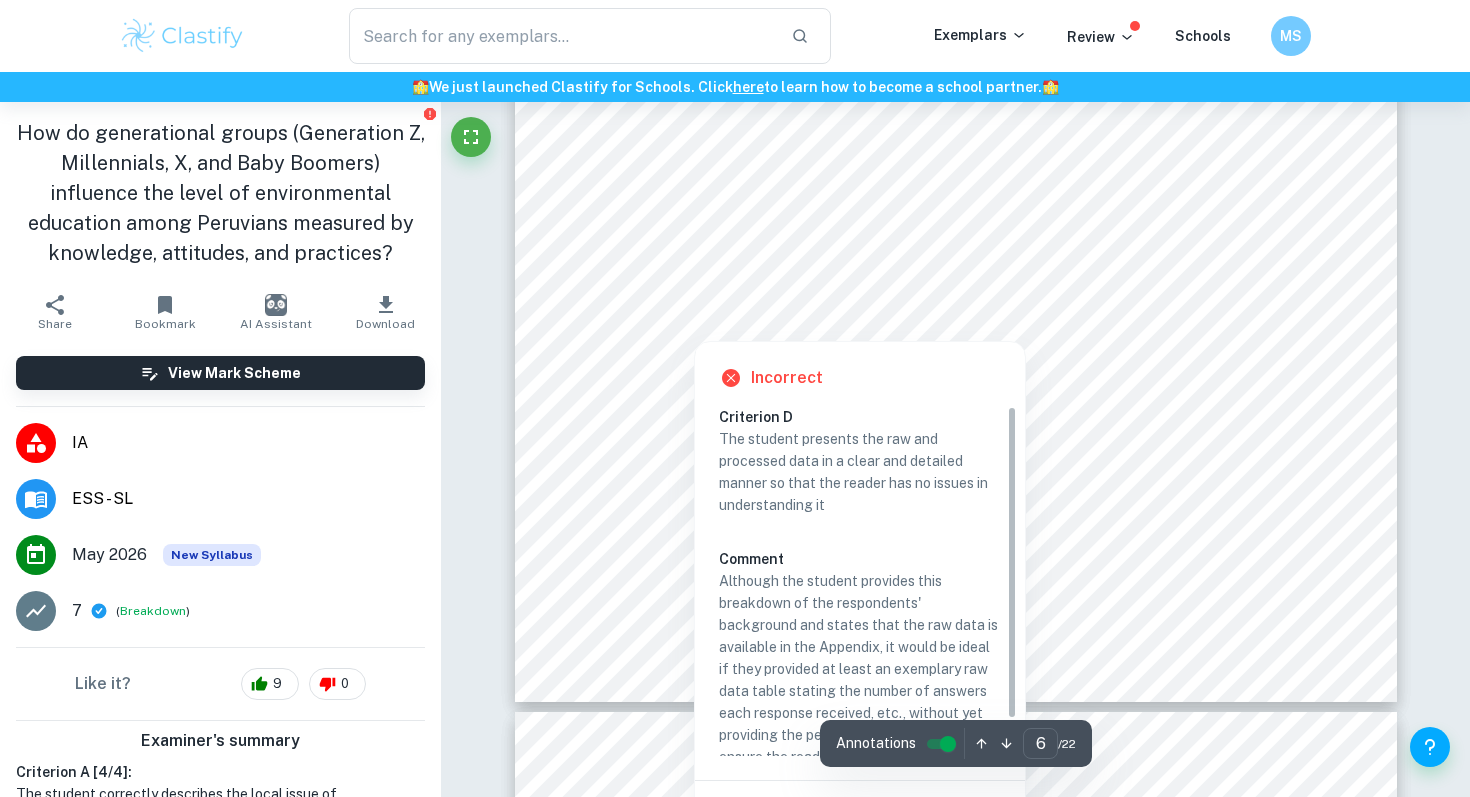 scroll, scrollTop: 7110, scrollLeft: 0, axis: vertical 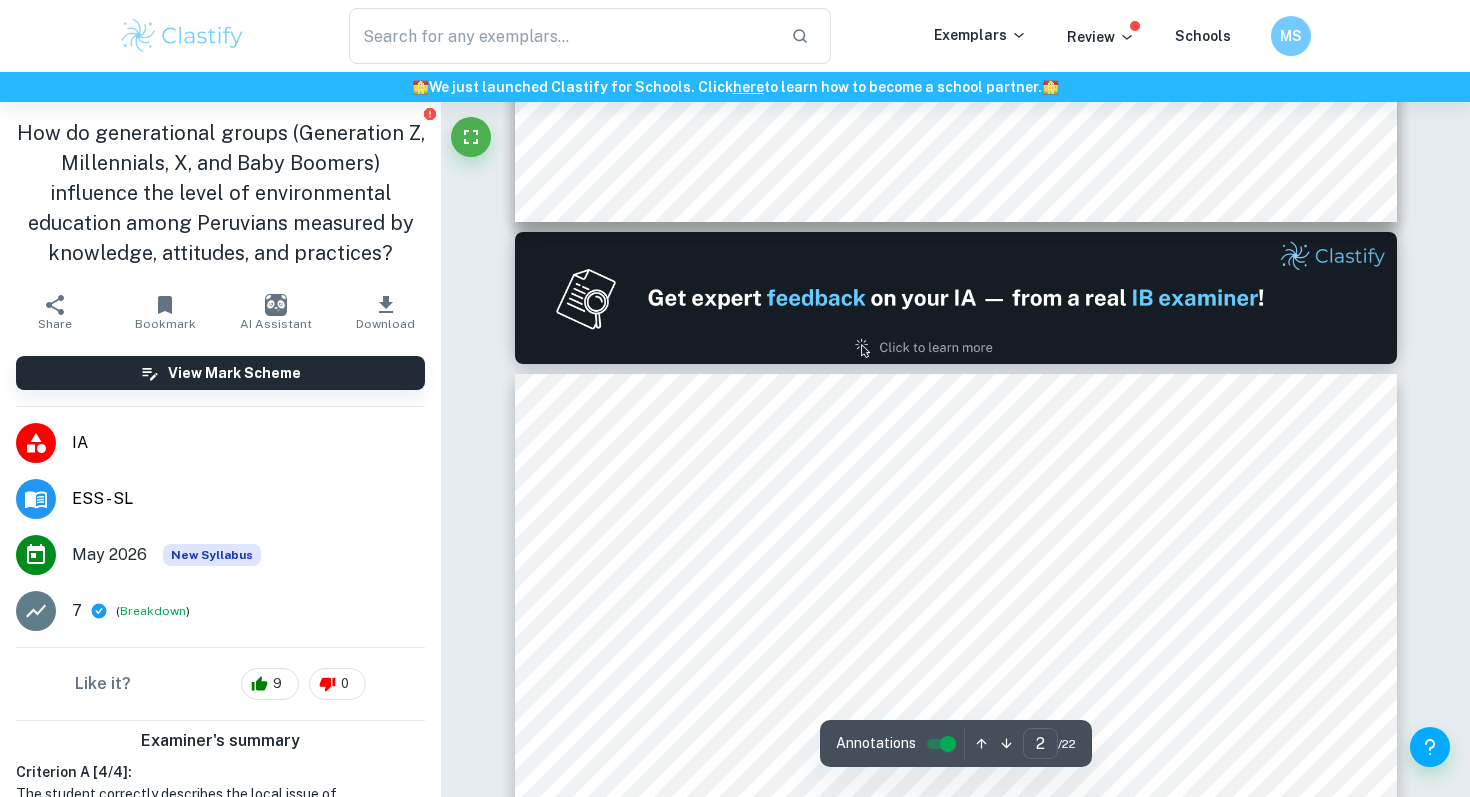 type on "1" 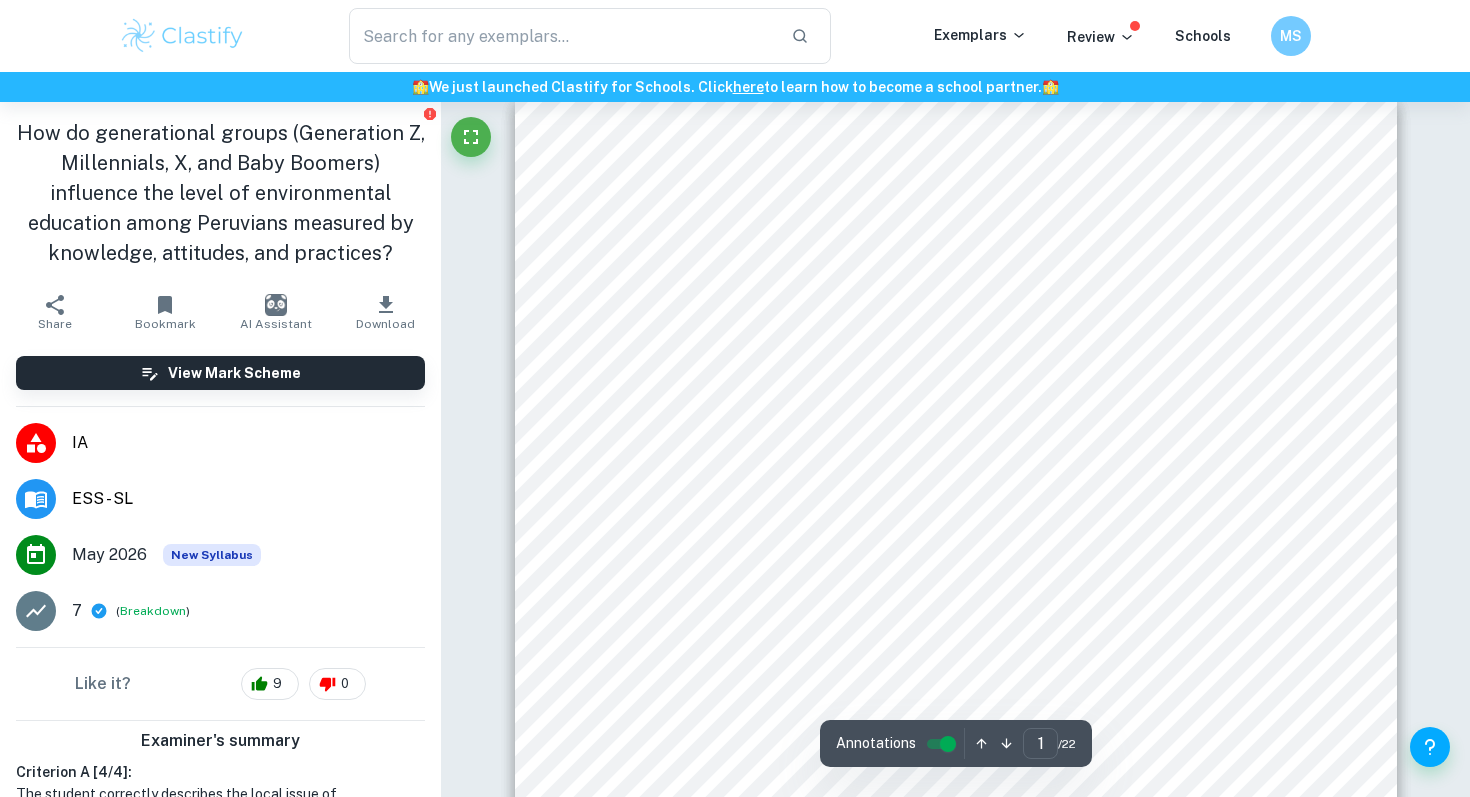 scroll, scrollTop: 0, scrollLeft: 0, axis: both 